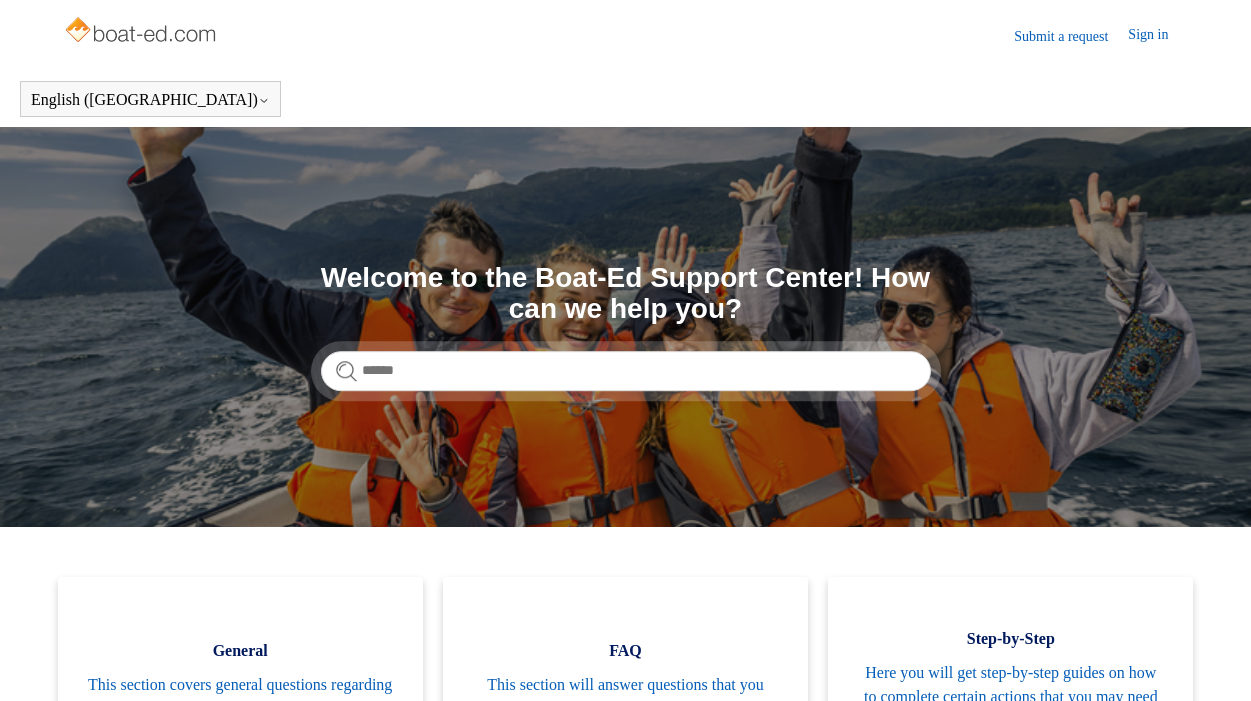 scroll, scrollTop: 0, scrollLeft: 0, axis: both 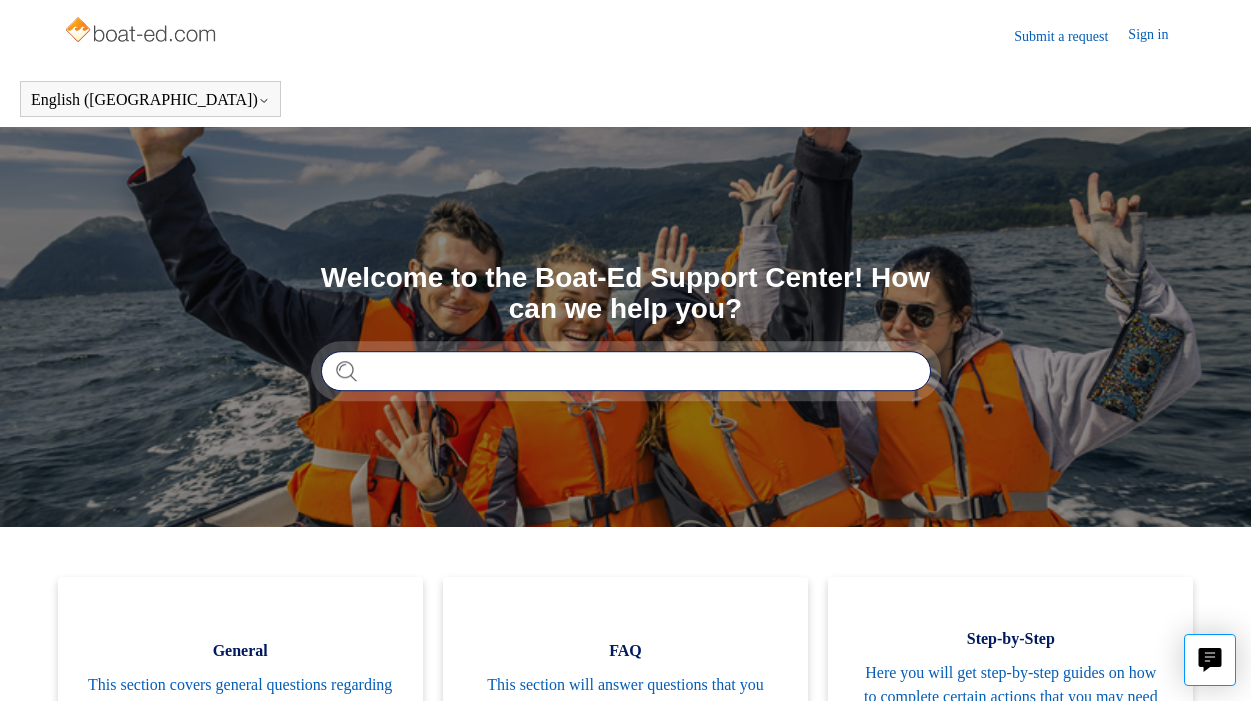click at bounding box center [626, 371] 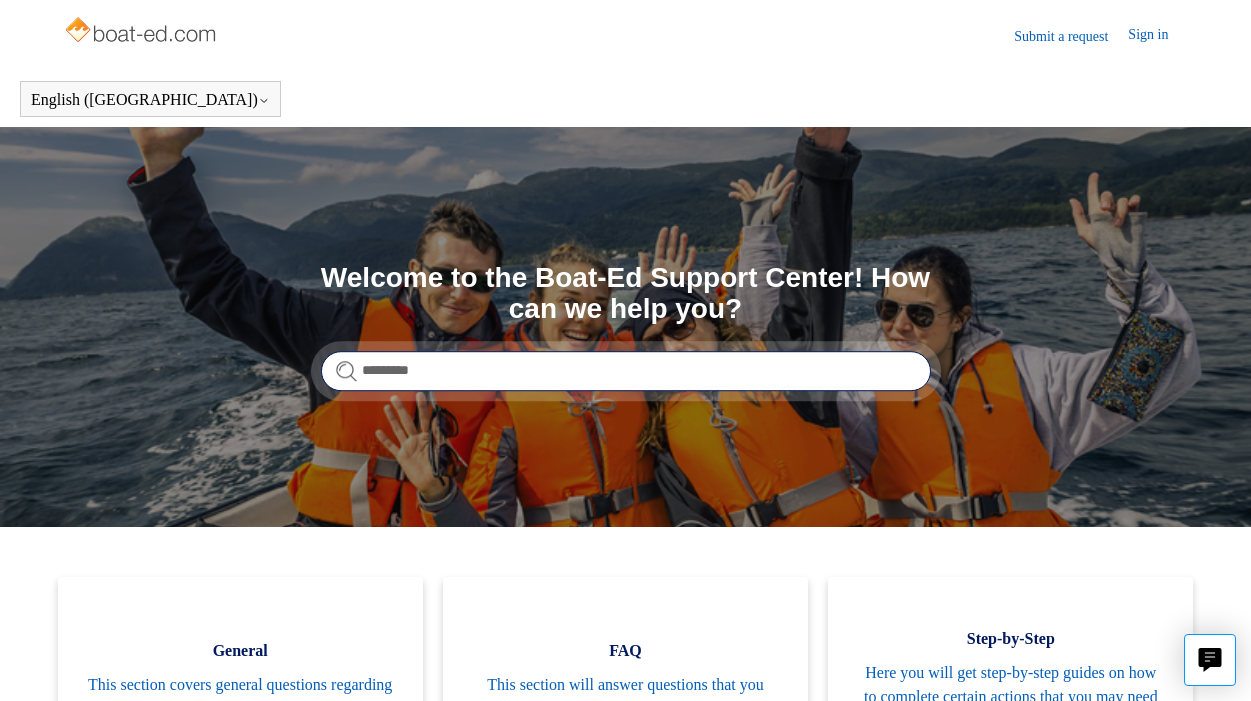 type on "********" 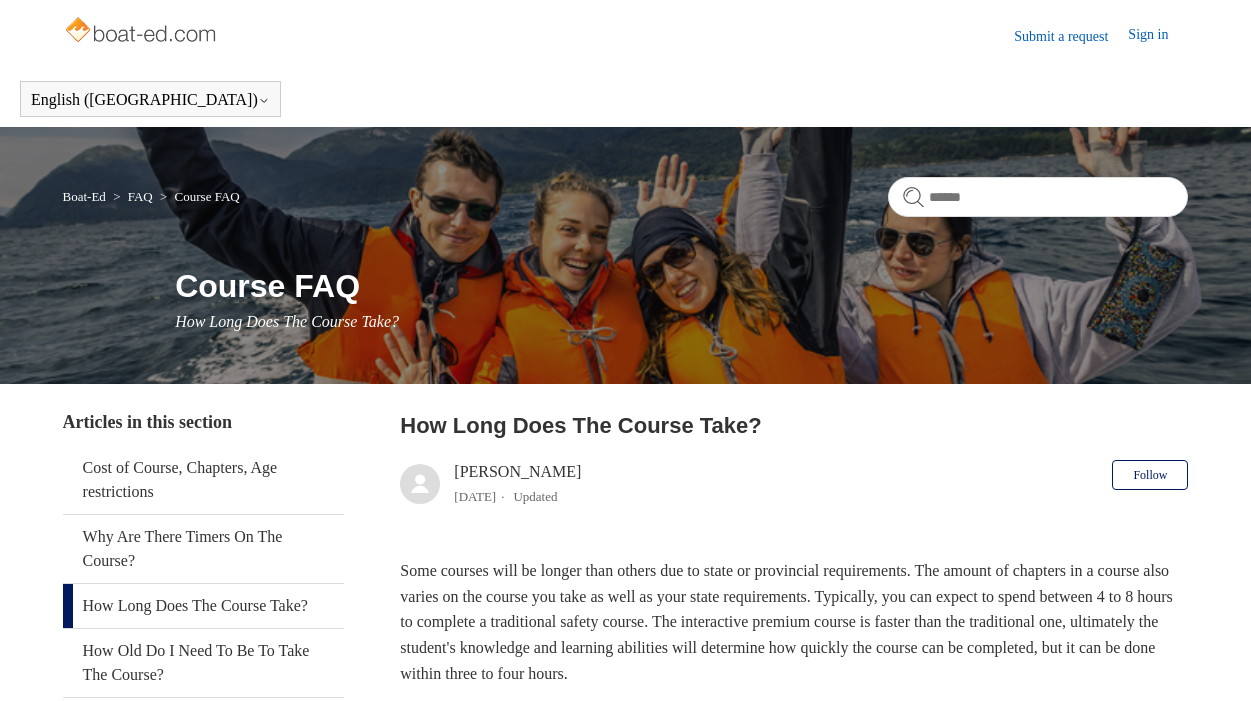 scroll, scrollTop: 0, scrollLeft: 0, axis: both 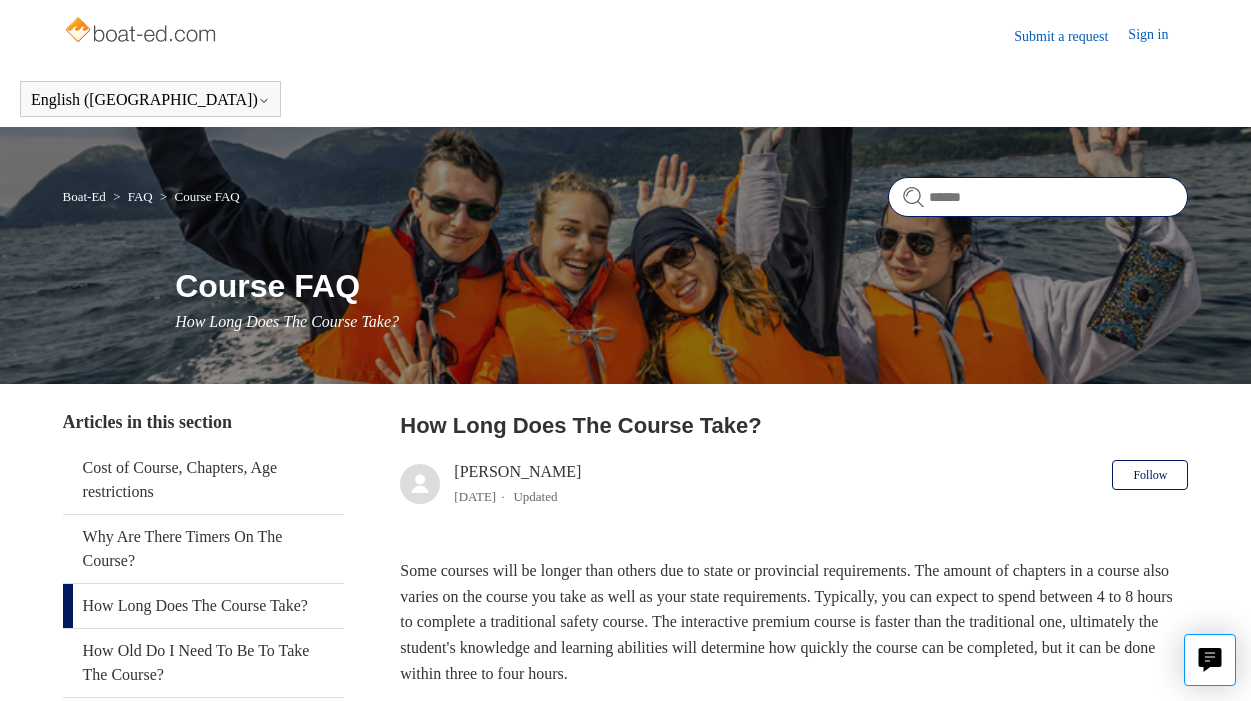 click at bounding box center [1038, 197] 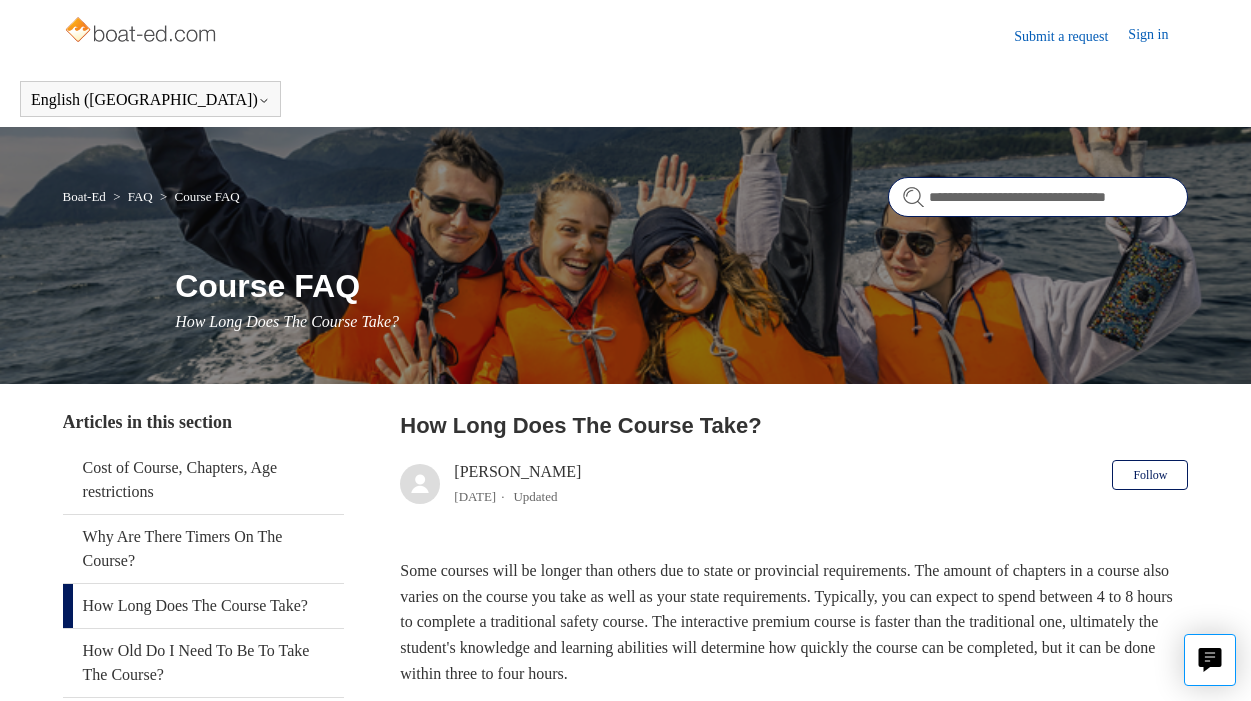 type on "**********" 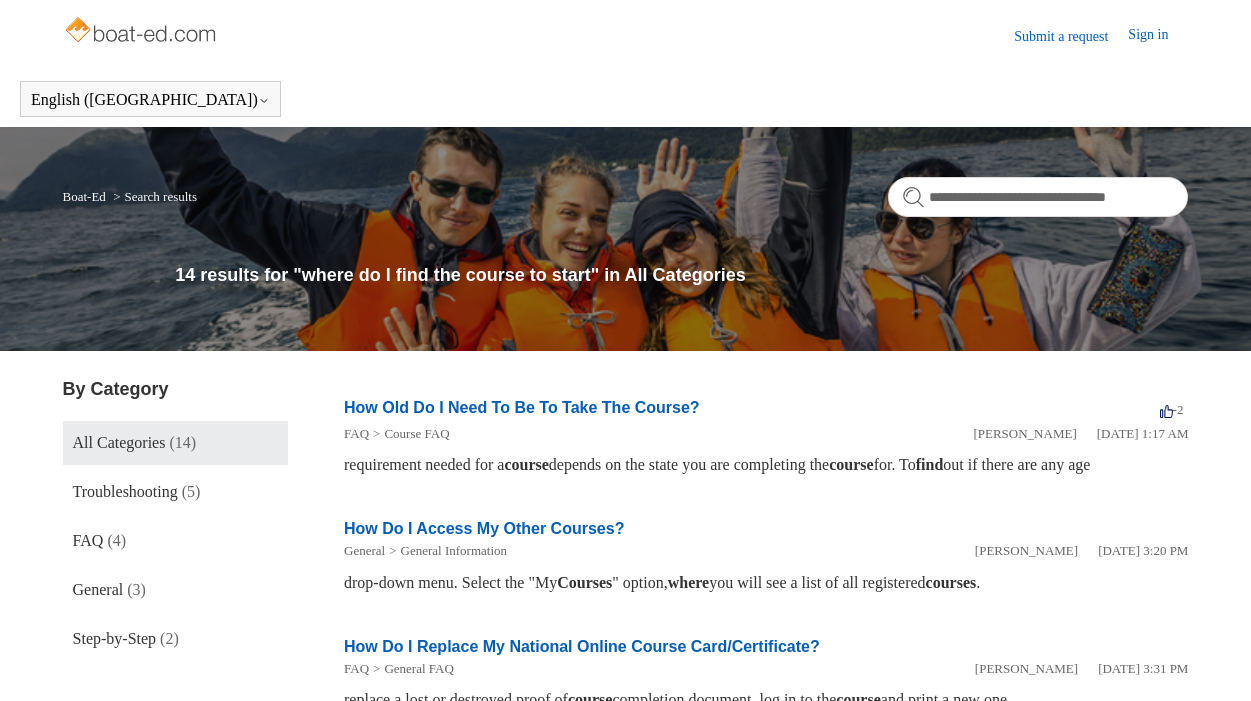 scroll, scrollTop: 0, scrollLeft: 0, axis: both 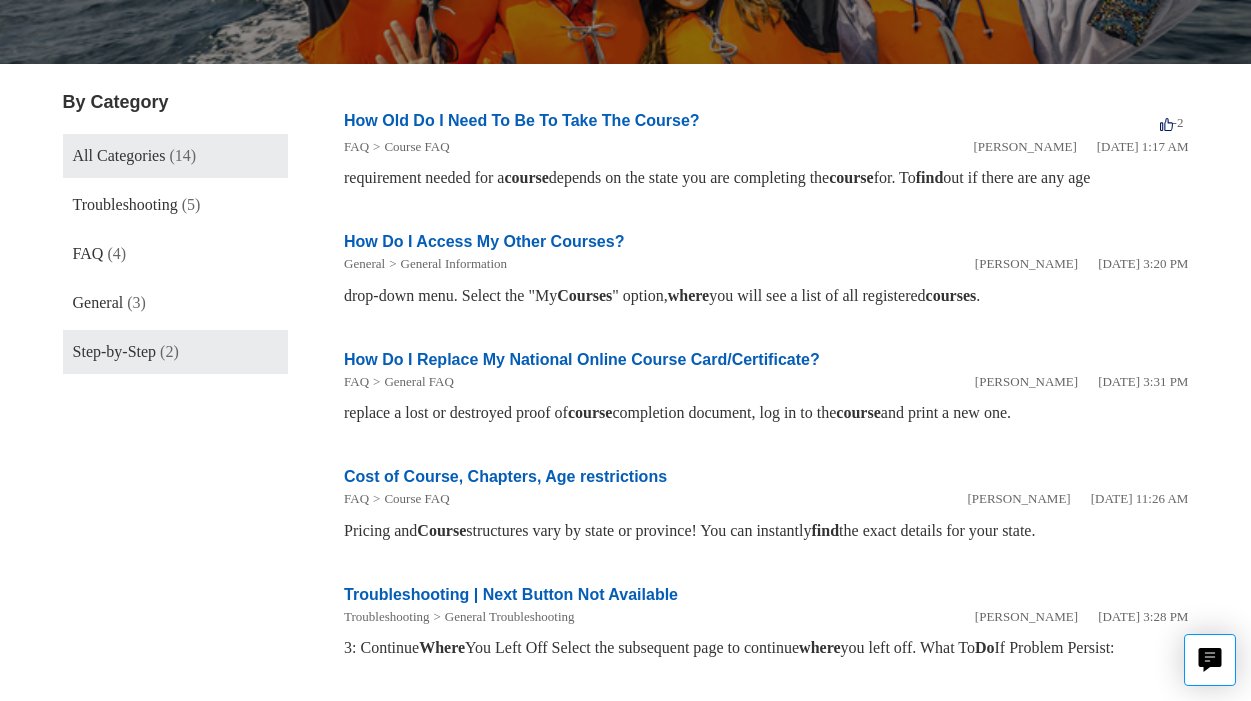 click on "Step-by-Step" at bounding box center (115, 351) 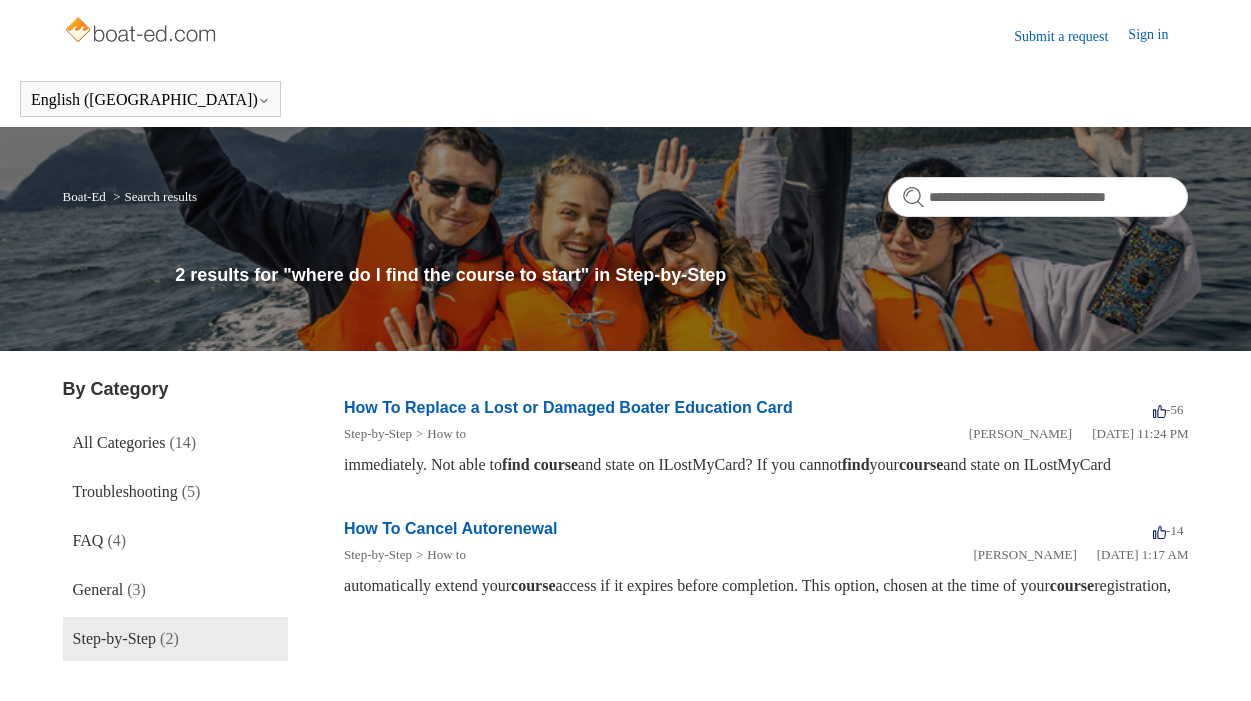 scroll, scrollTop: 0, scrollLeft: 0, axis: both 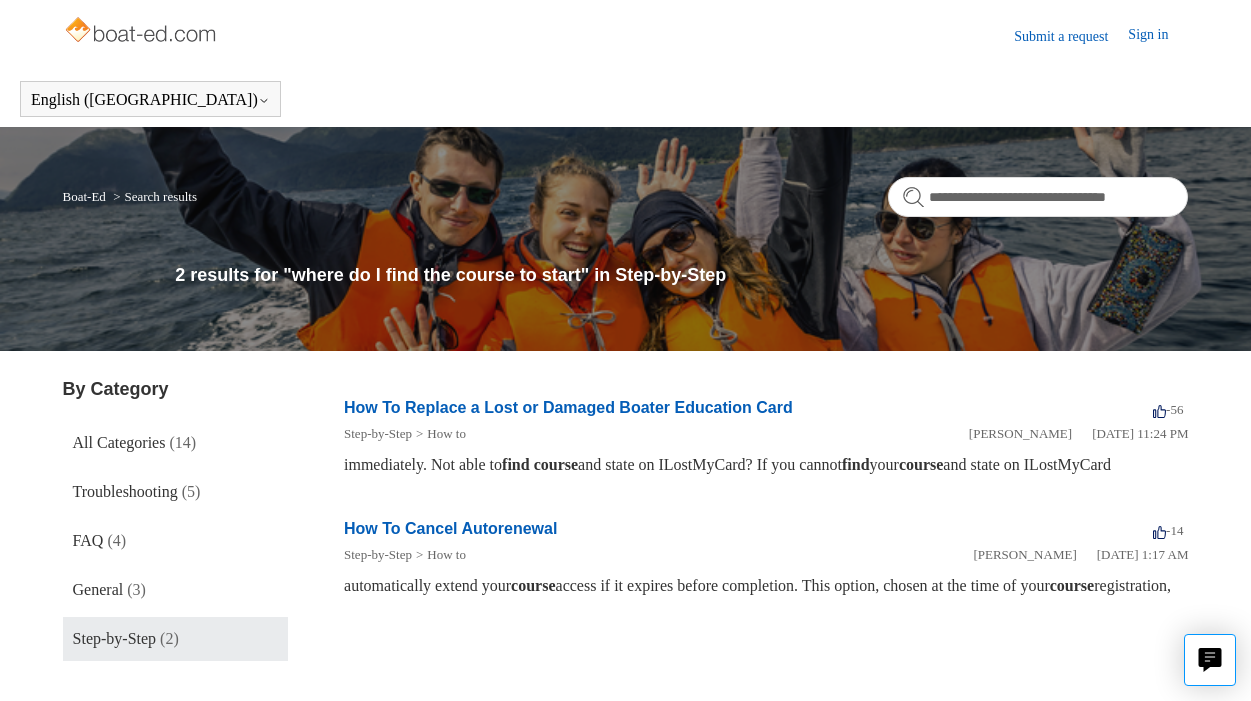 click on "Sign in" at bounding box center [1158, 36] 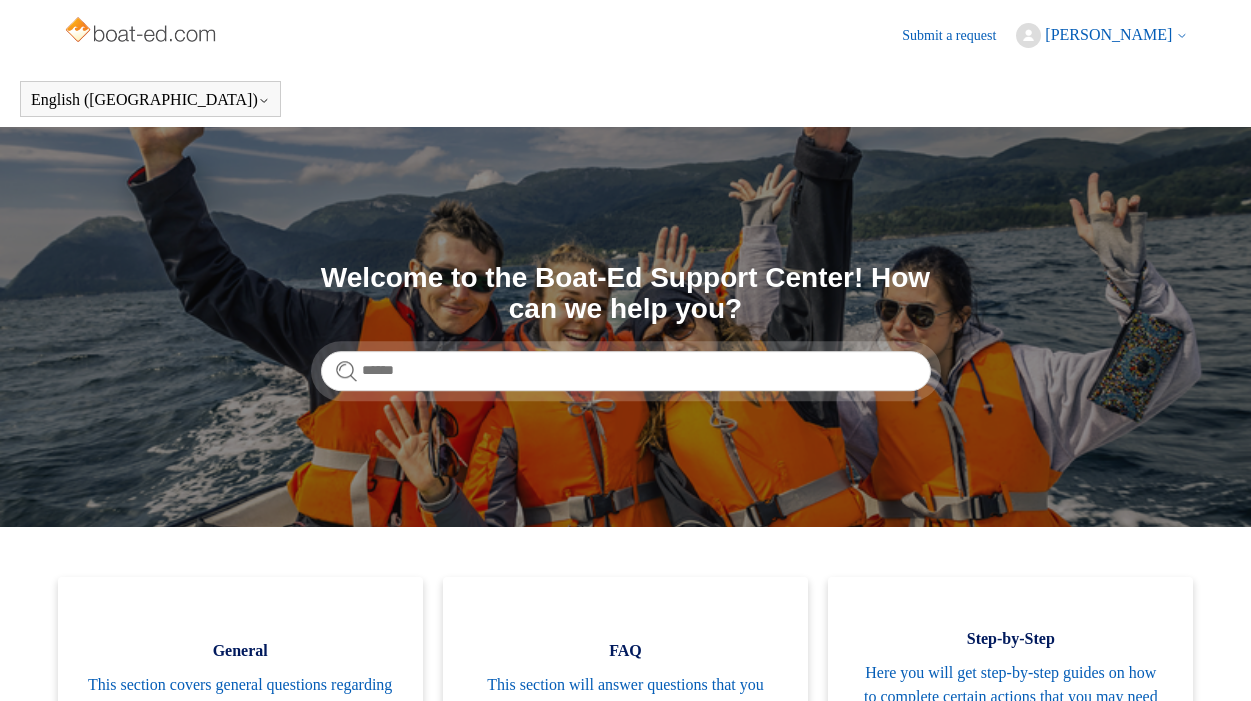scroll, scrollTop: 0, scrollLeft: 0, axis: both 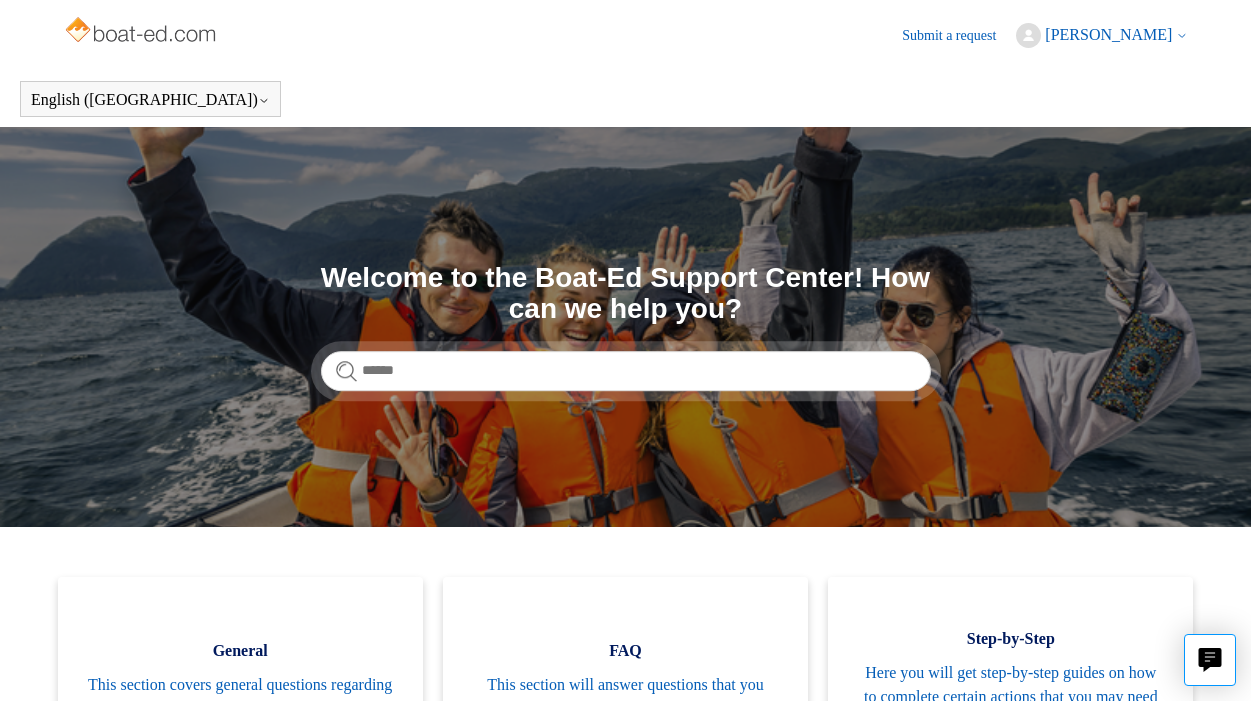 click 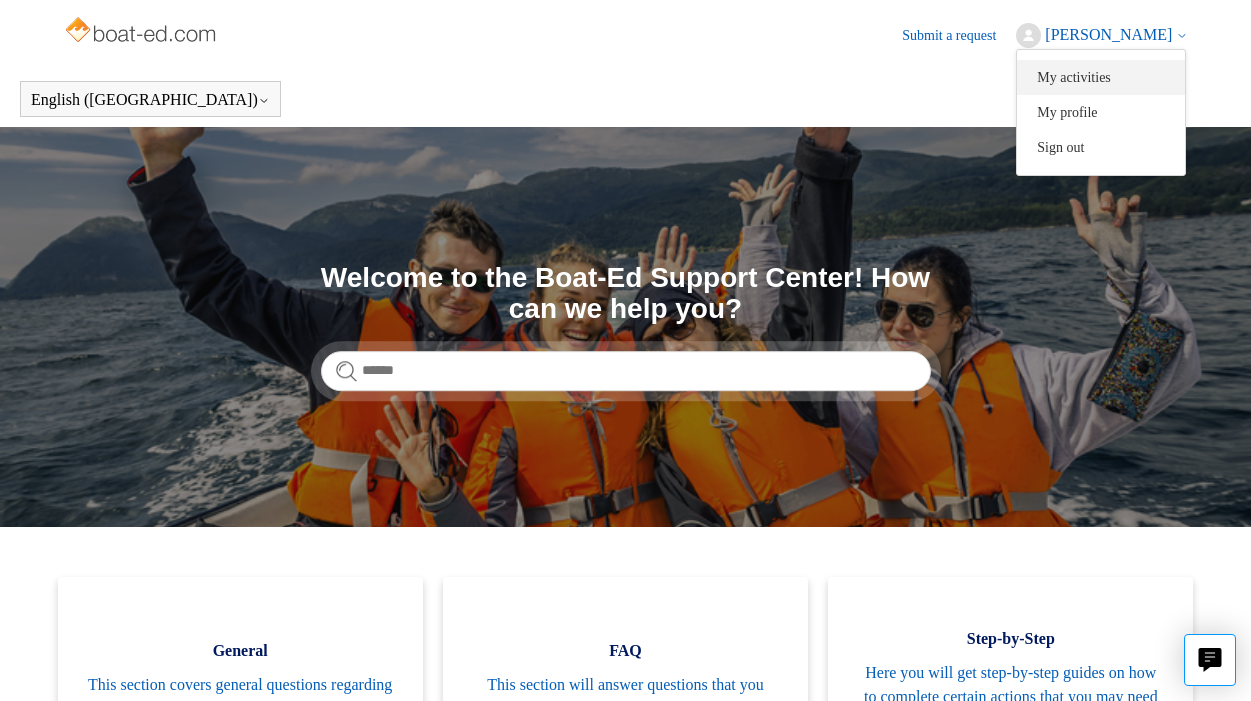 click on "My activities" at bounding box center (1101, 77) 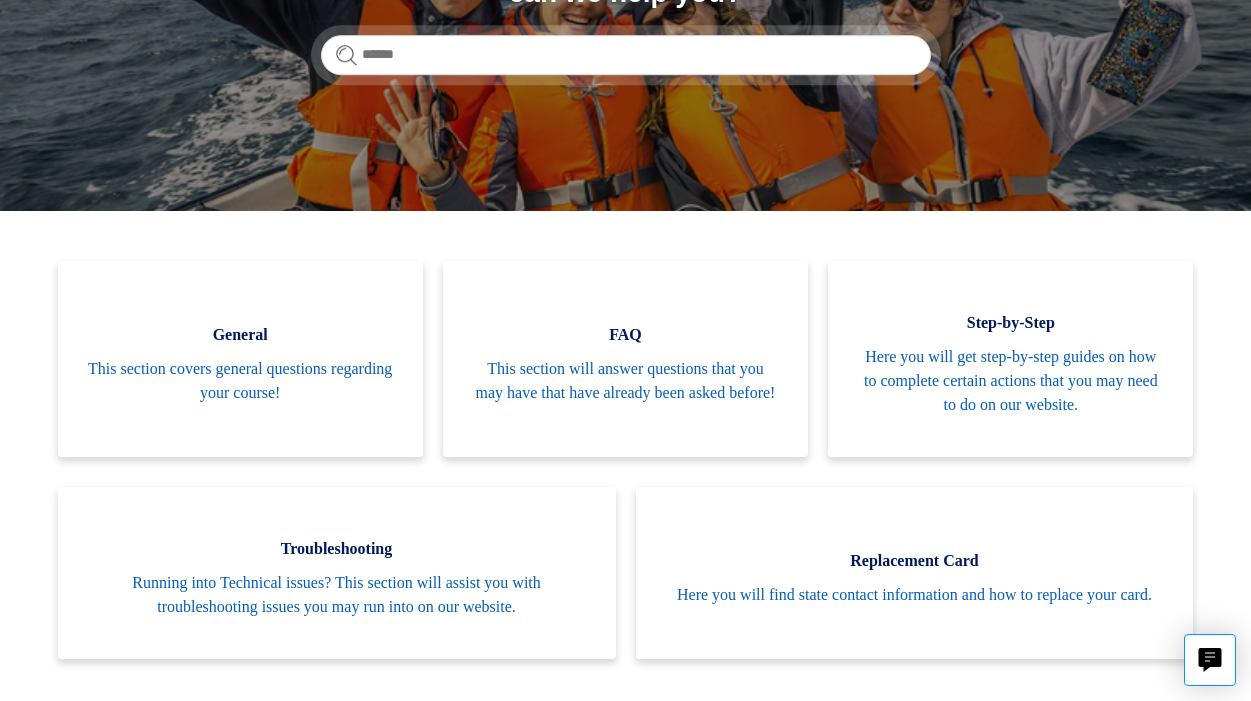 scroll, scrollTop: 348, scrollLeft: 0, axis: vertical 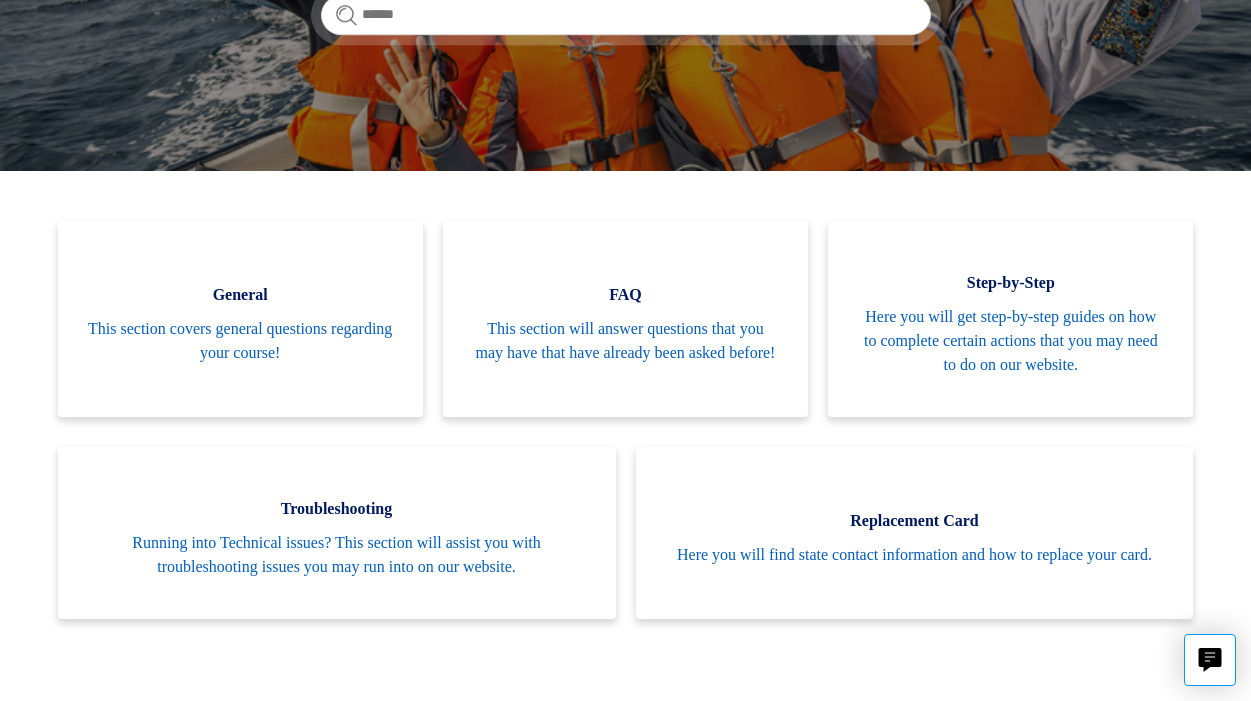 click on "Boat-Ed
Search
Welcome to the Boat-Ed Support Center! How can we help you?
Categories
General
This section covers general questions regarding your course!
FAQ
This section will answer questions that you may have that have already been asked before!
Step-by-Step
Here you will get step-by-step guides on how to complete certain actions that you may need to do on our website.
Troubleshooting" at bounding box center (625, 1064) 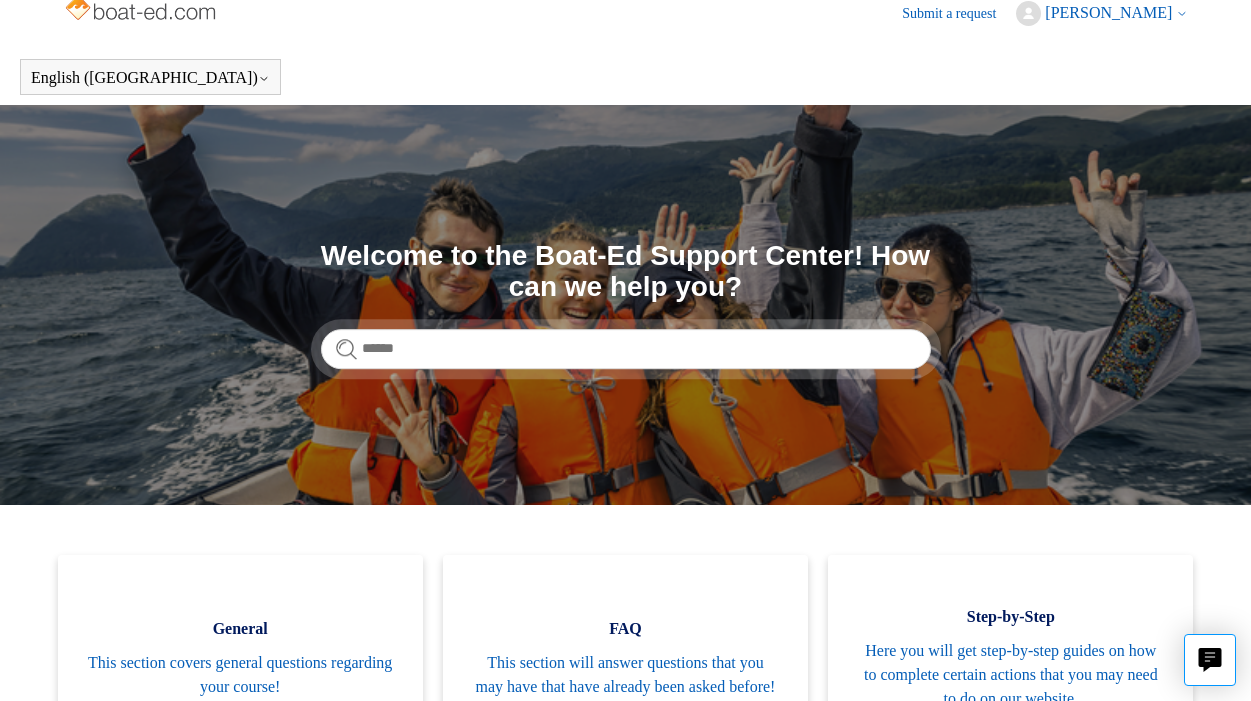 scroll, scrollTop: 0, scrollLeft: 0, axis: both 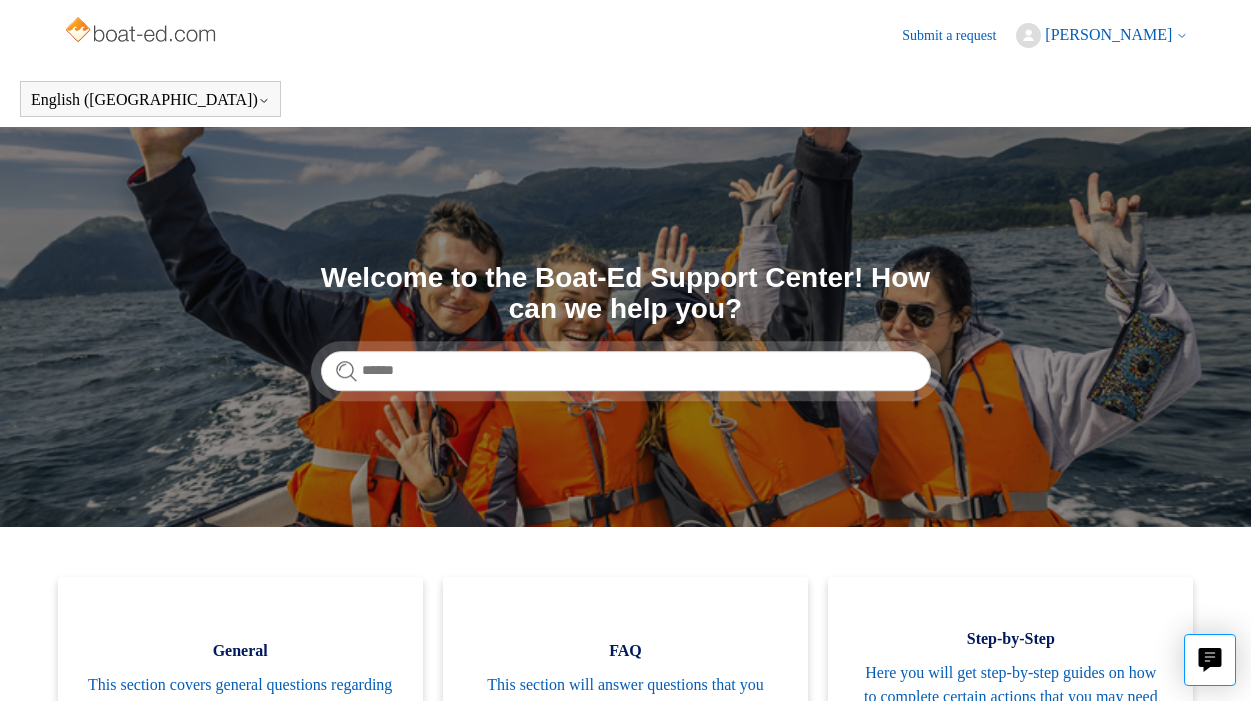 click on "[PERSON_NAME]" at bounding box center (1108, 34) 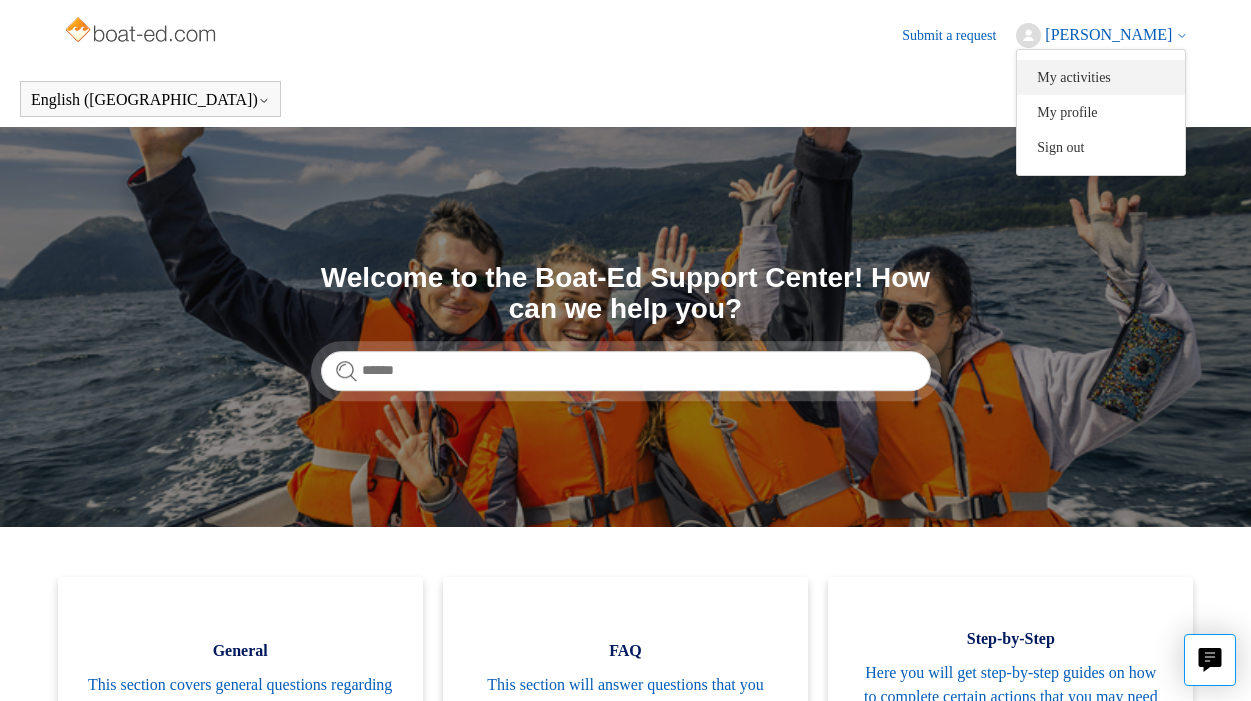 click on "My activities" at bounding box center [1101, 77] 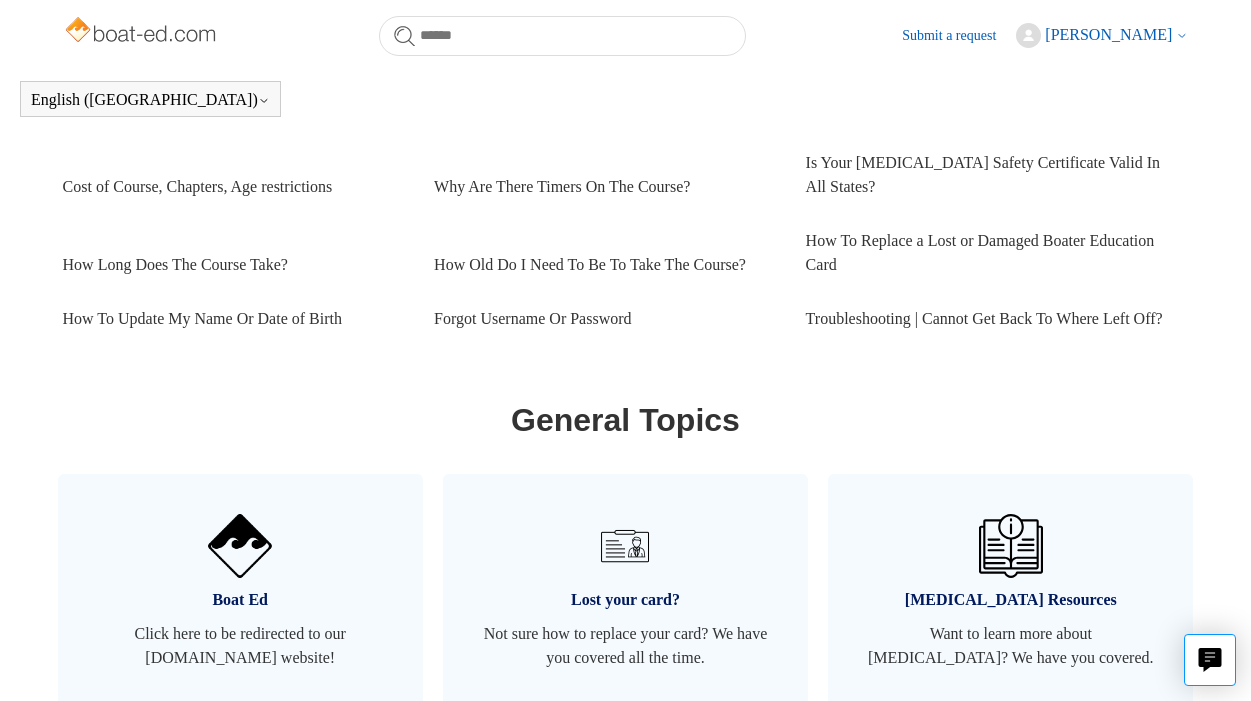 scroll, scrollTop: 1011, scrollLeft: 0, axis: vertical 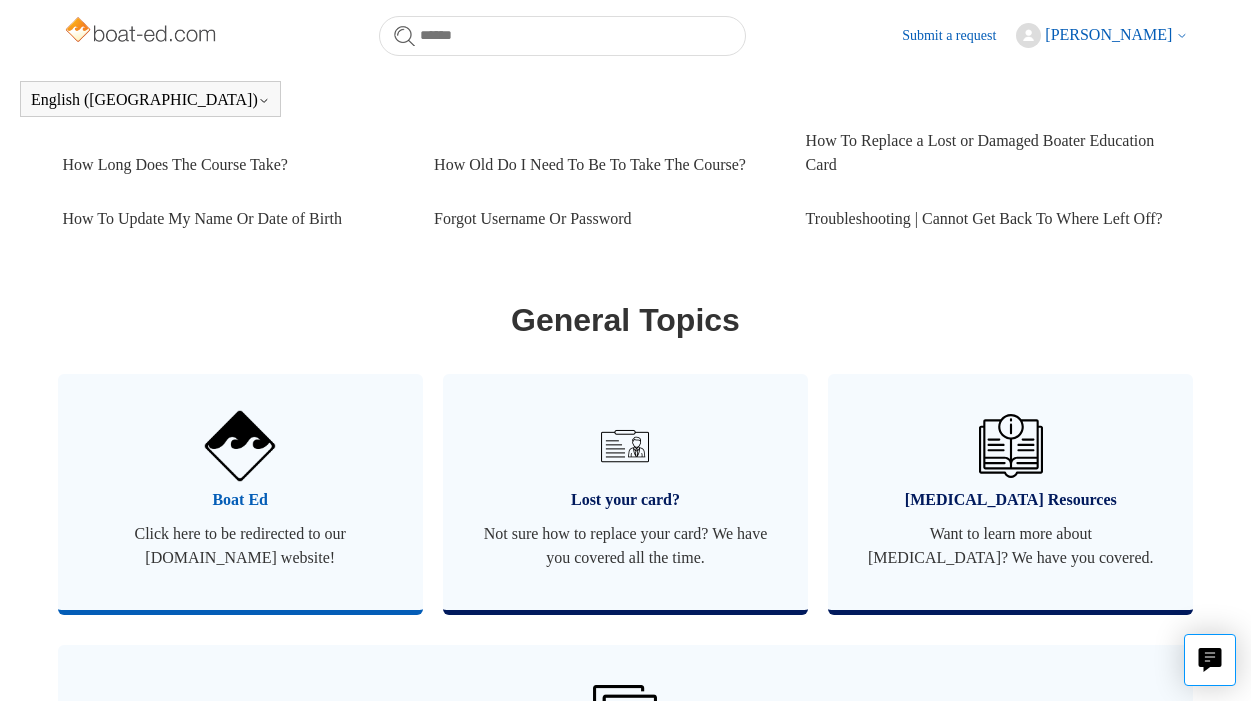 click on "Boat Ed
Click here to be redirected to our boat-ed.com website!" at bounding box center [240, 492] 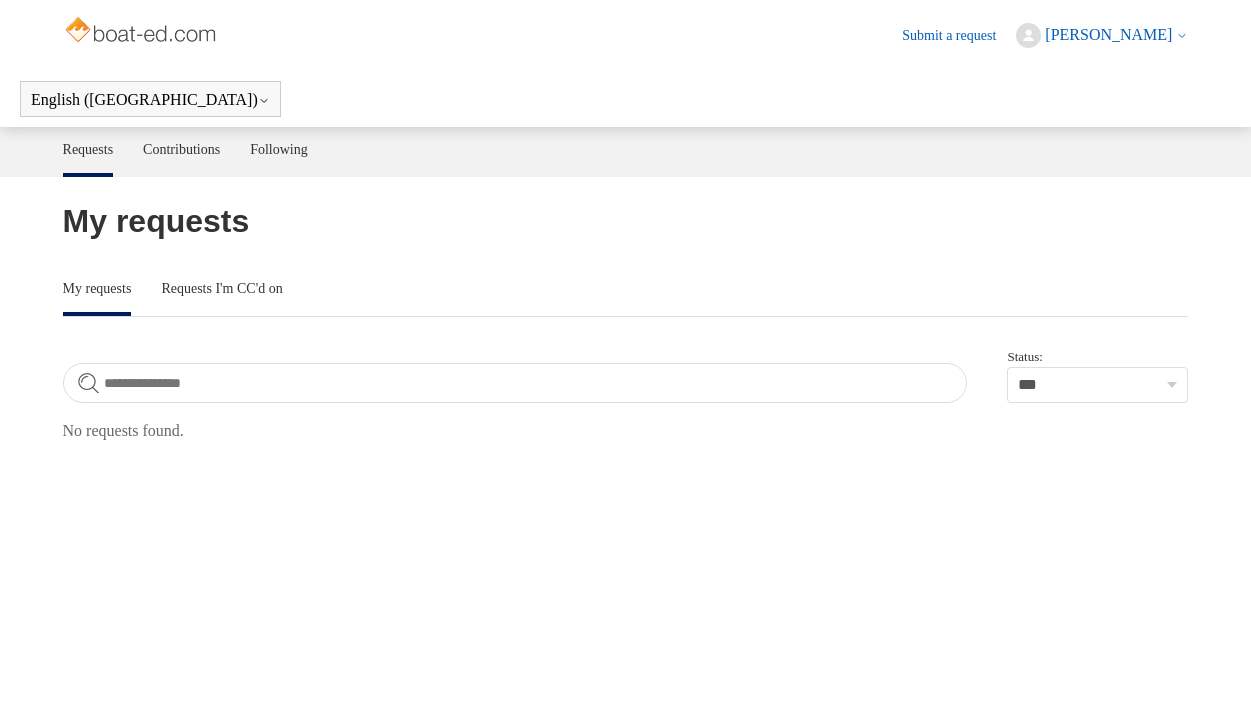 scroll, scrollTop: 0, scrollLeft: 0, axis: both 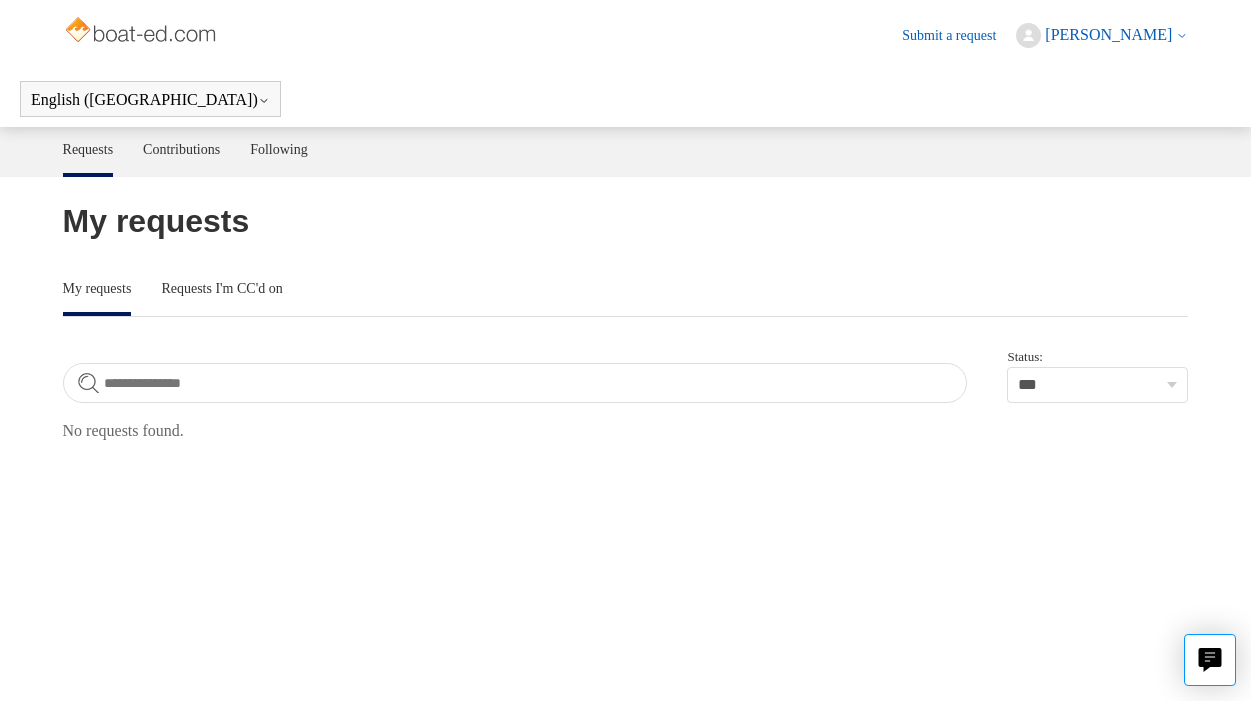 click 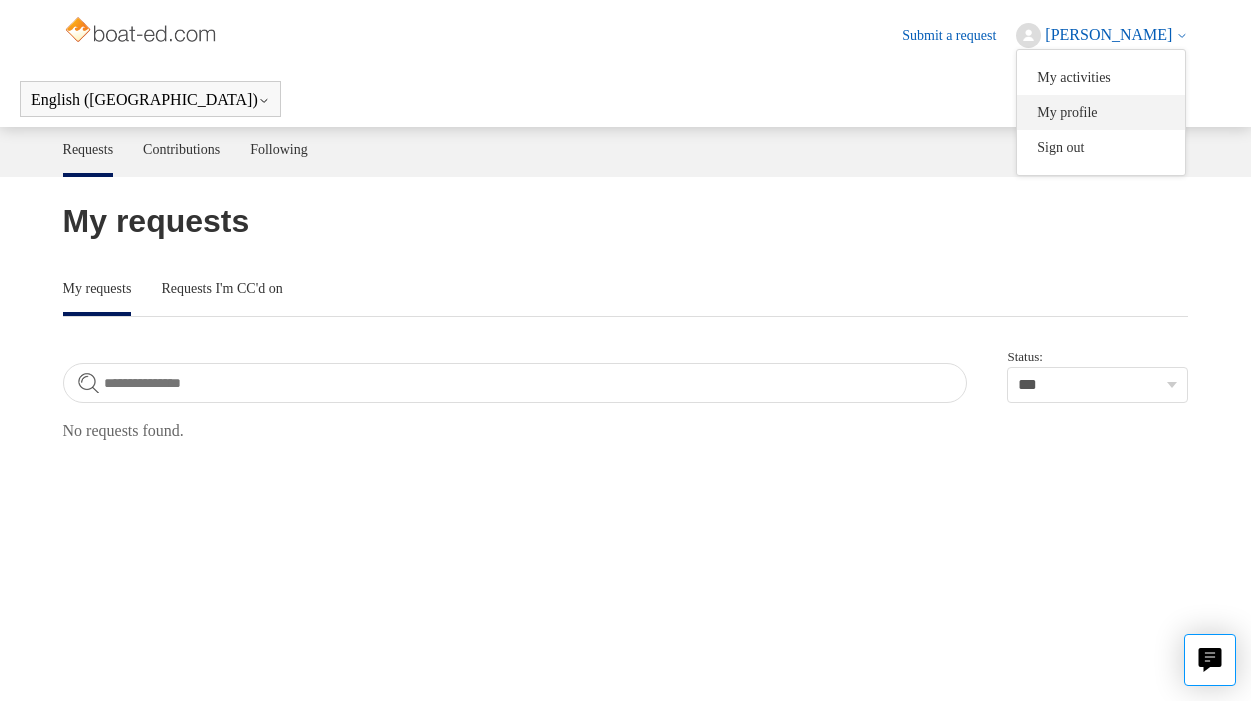 click on "My profile" at bounding box center (1101, 112) 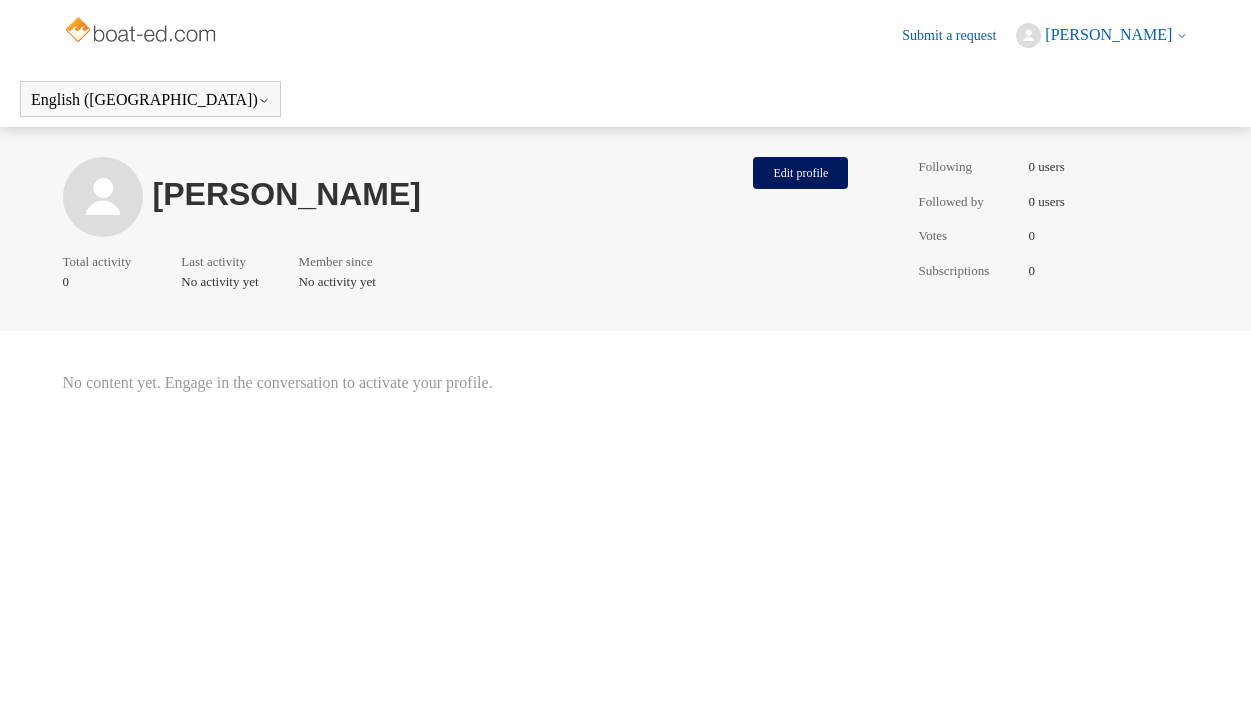 scroll, scrollTop: 0, scrollLeft: 0, axis: both 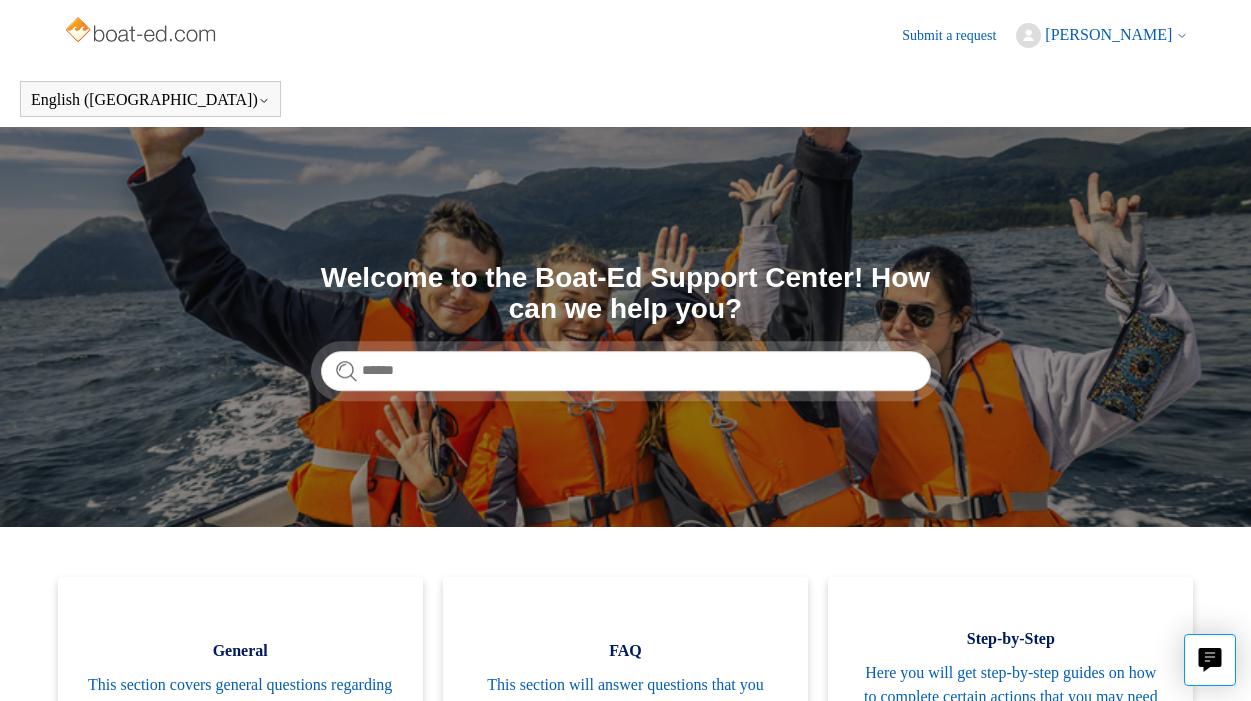 click 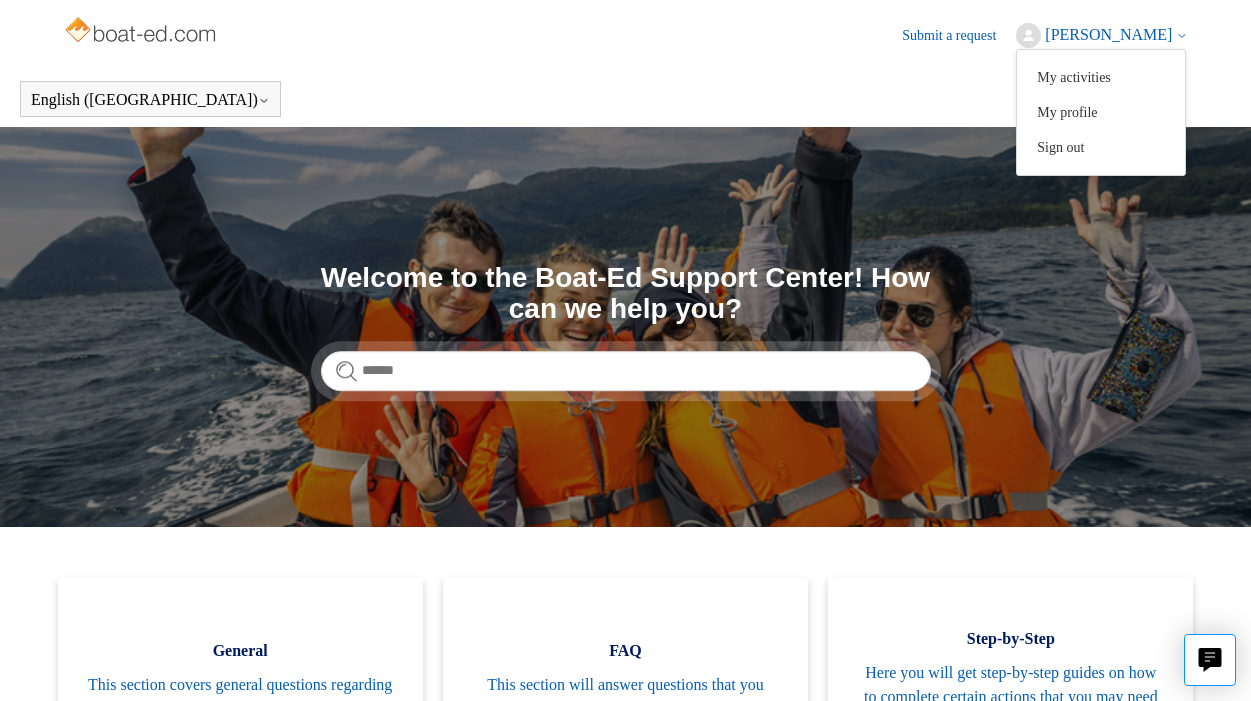 click on "Search
Welcome to the Boat-Ed Support Center! How can we help you?" at bounding box center [625, 327] 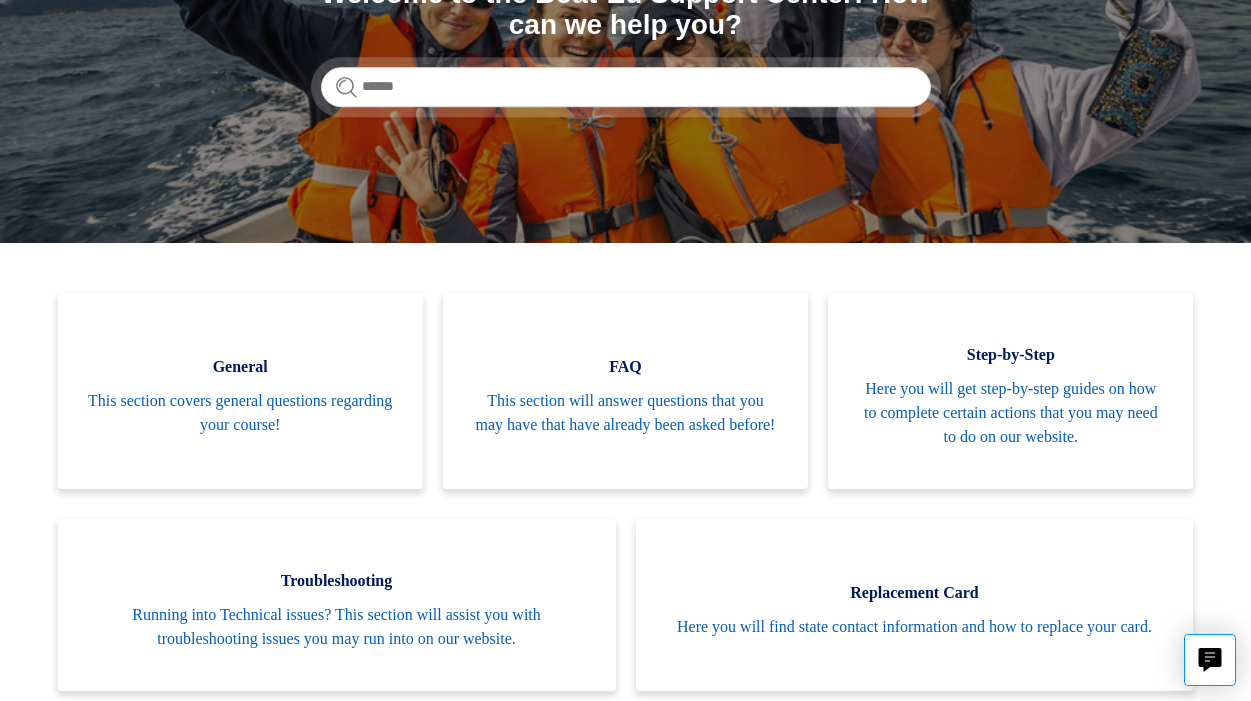 scroll, scrollTop: 280, scrollLeft: 0, axis: vertical 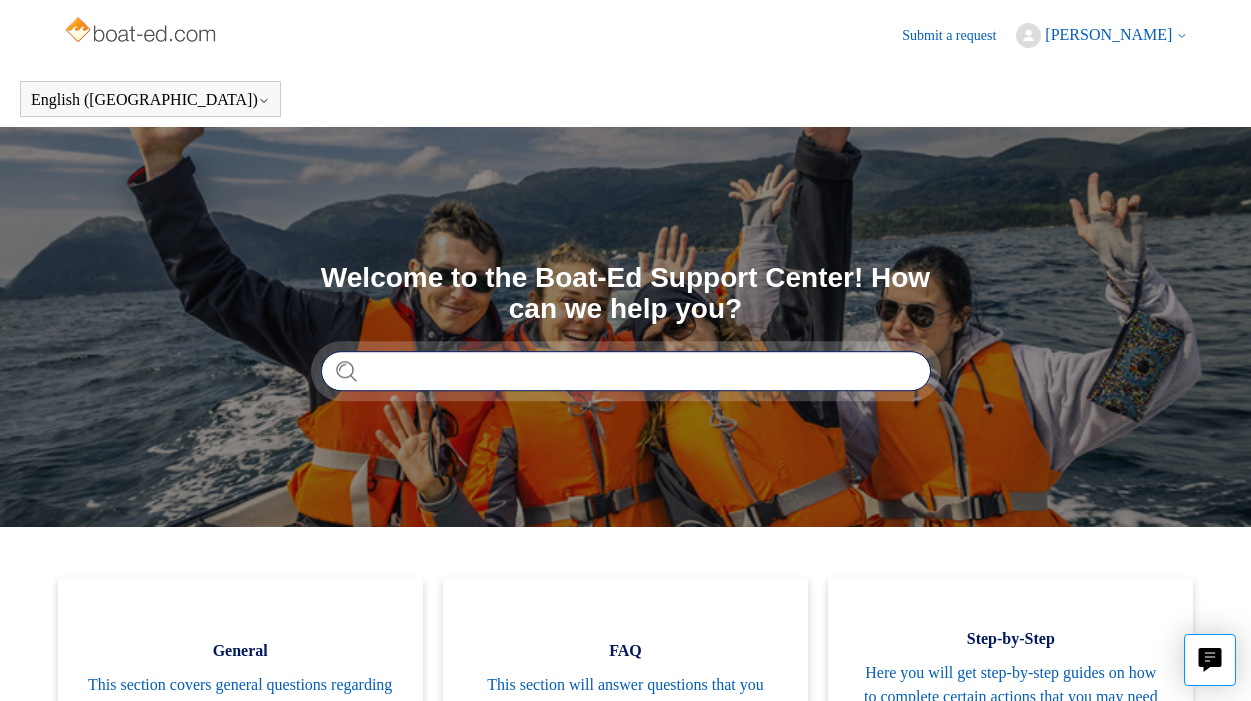 click at bounding box center (626, 371) 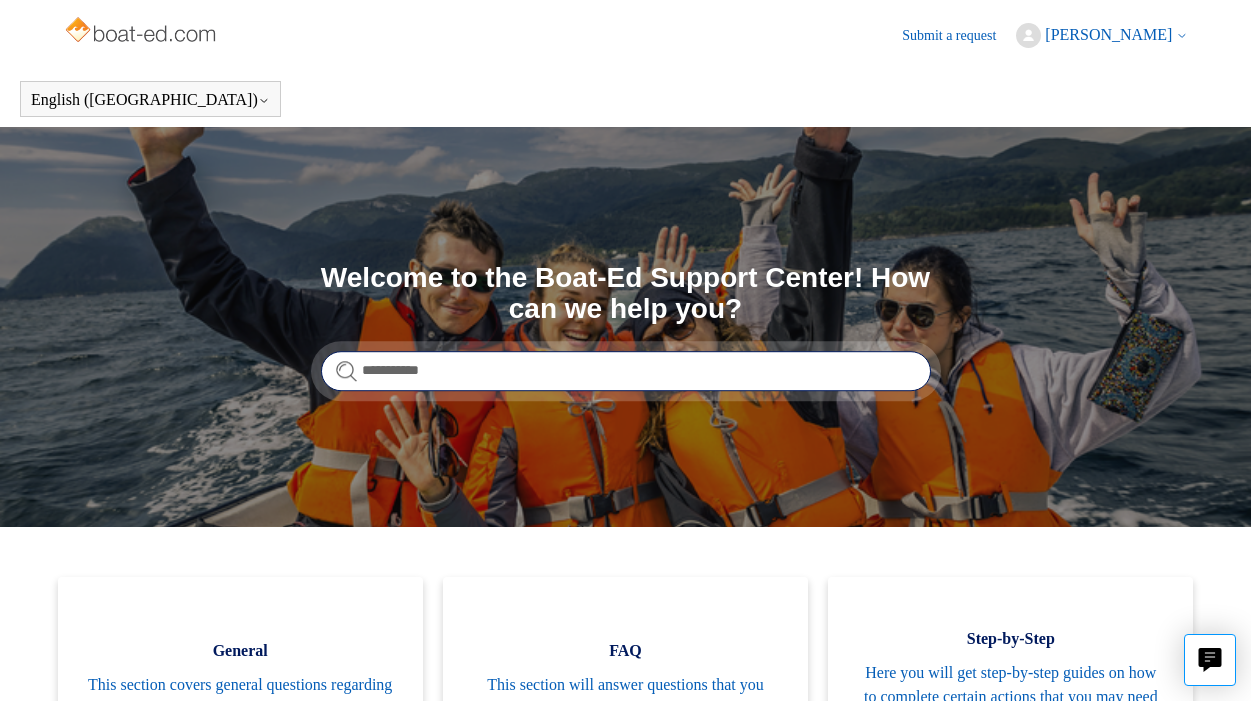 type on "**********" 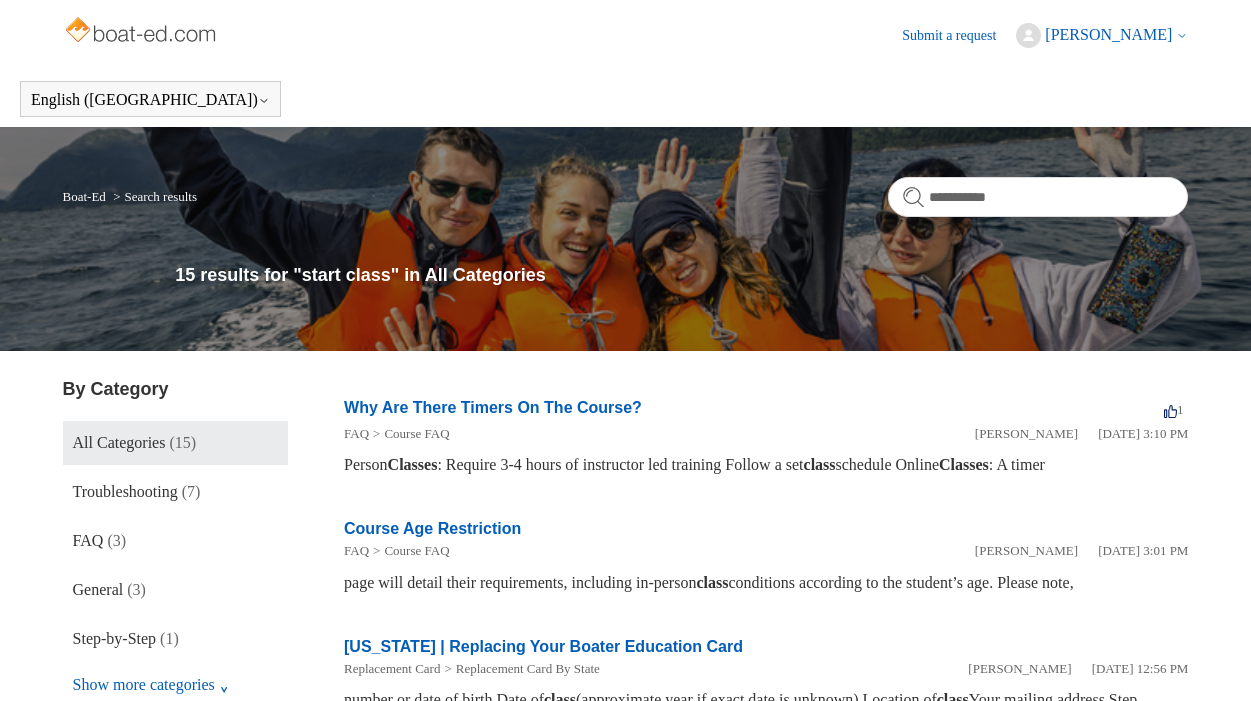 scroll, scrollTop: 0, scrollLeft: 0, axis: both 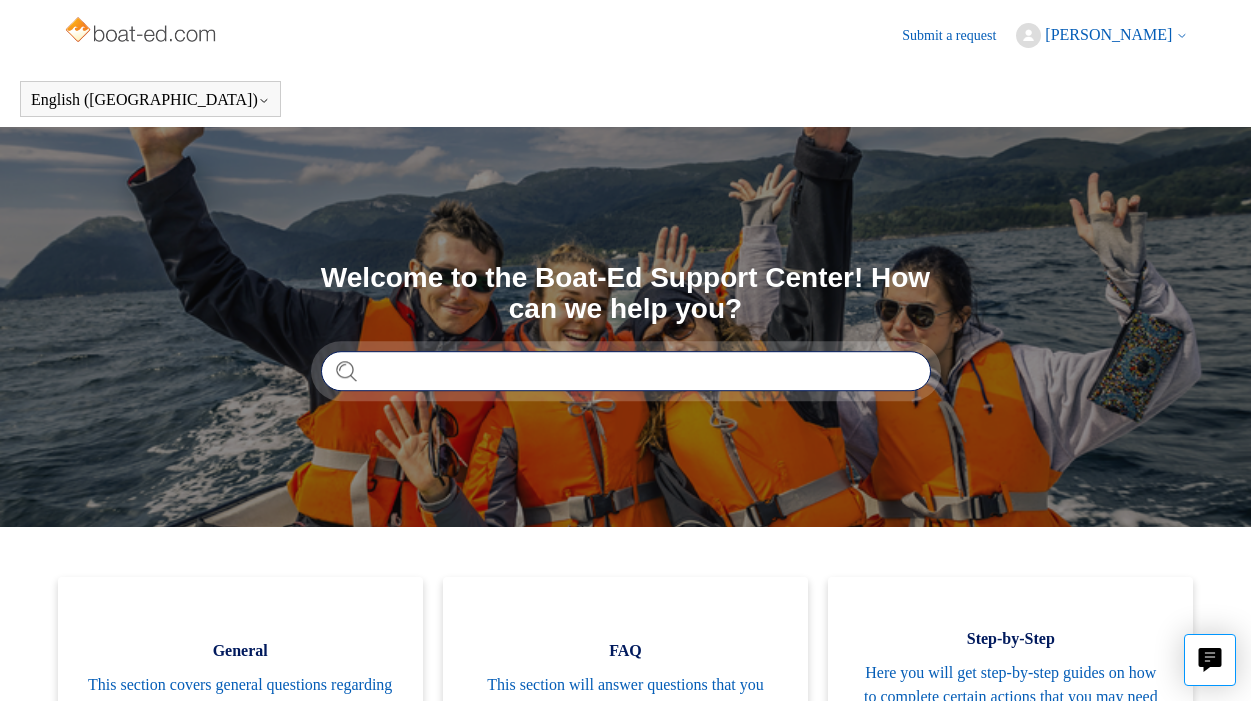 click at bounding box center (626, 371) 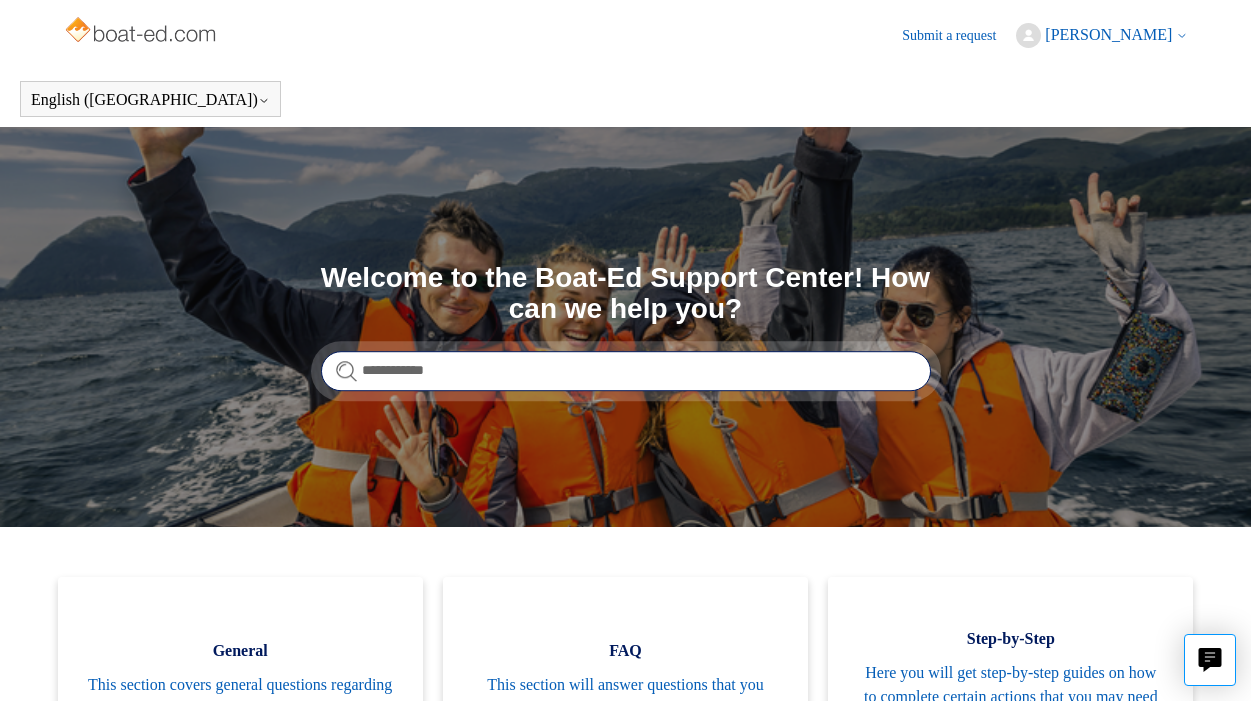 type on "**********" 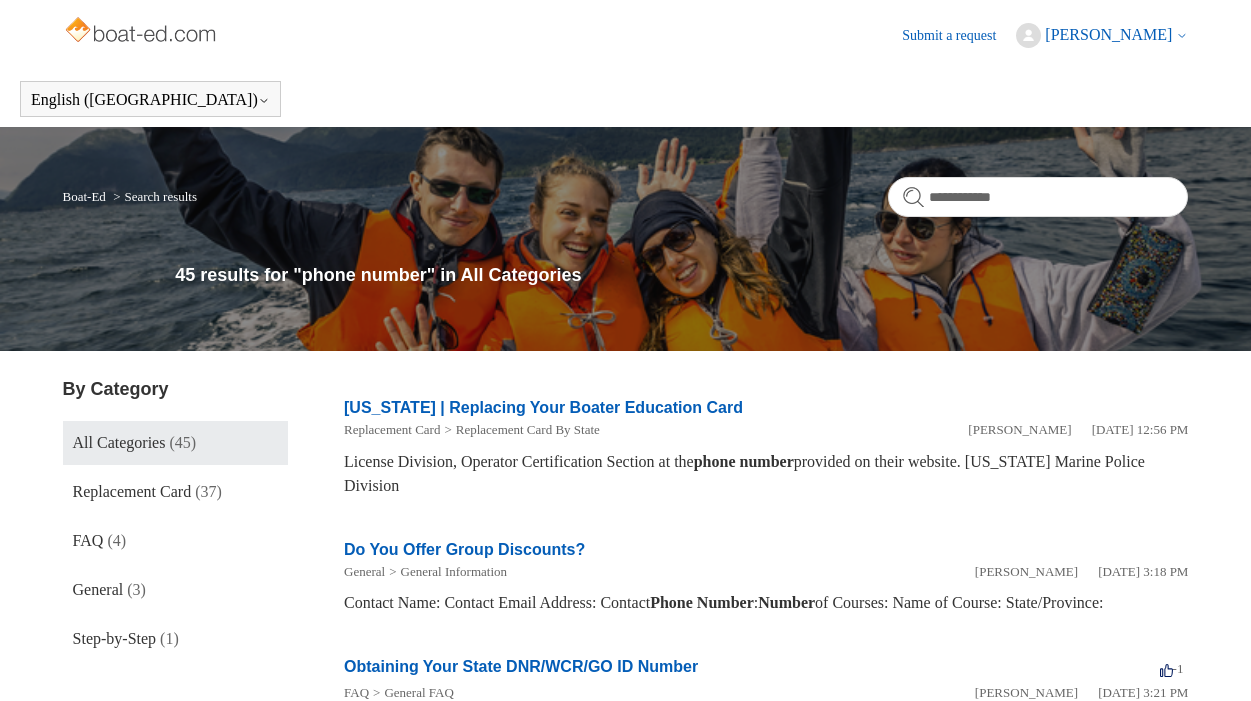 scroll, scrollTop: 0, scrollLeft: 0, axis: both 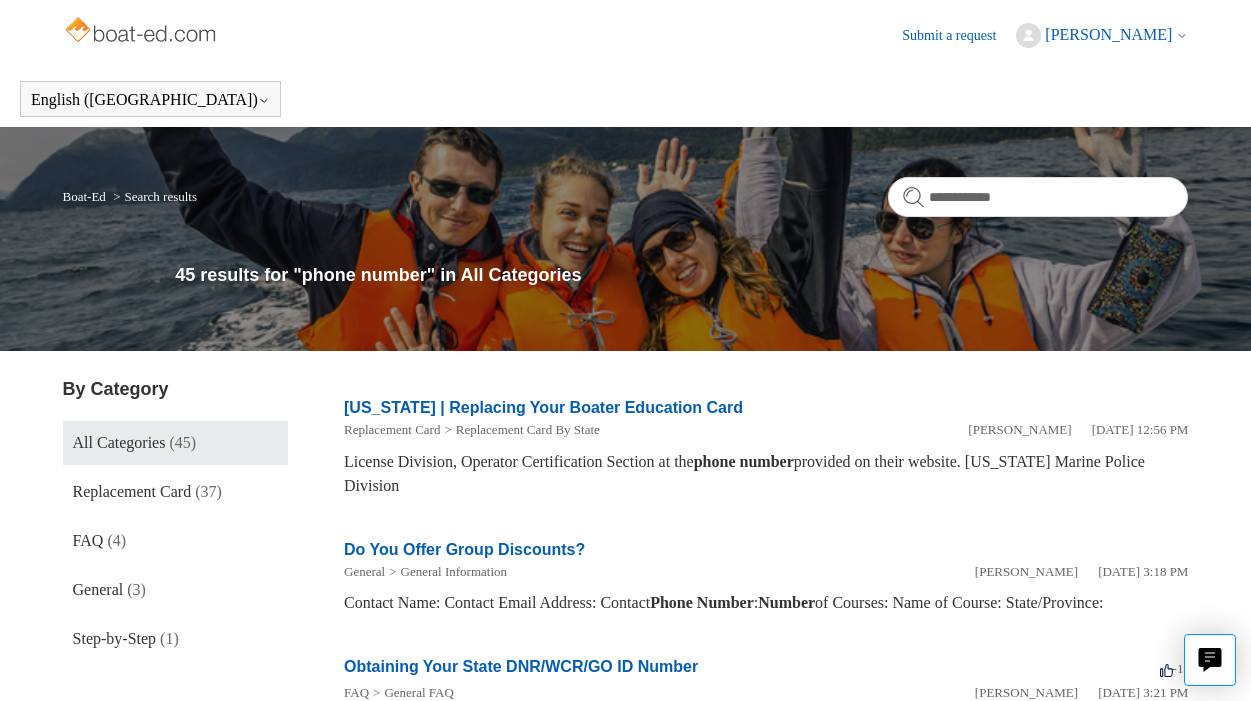 click on "[PERSON_NAME]" at bounding box center [1116, 35] 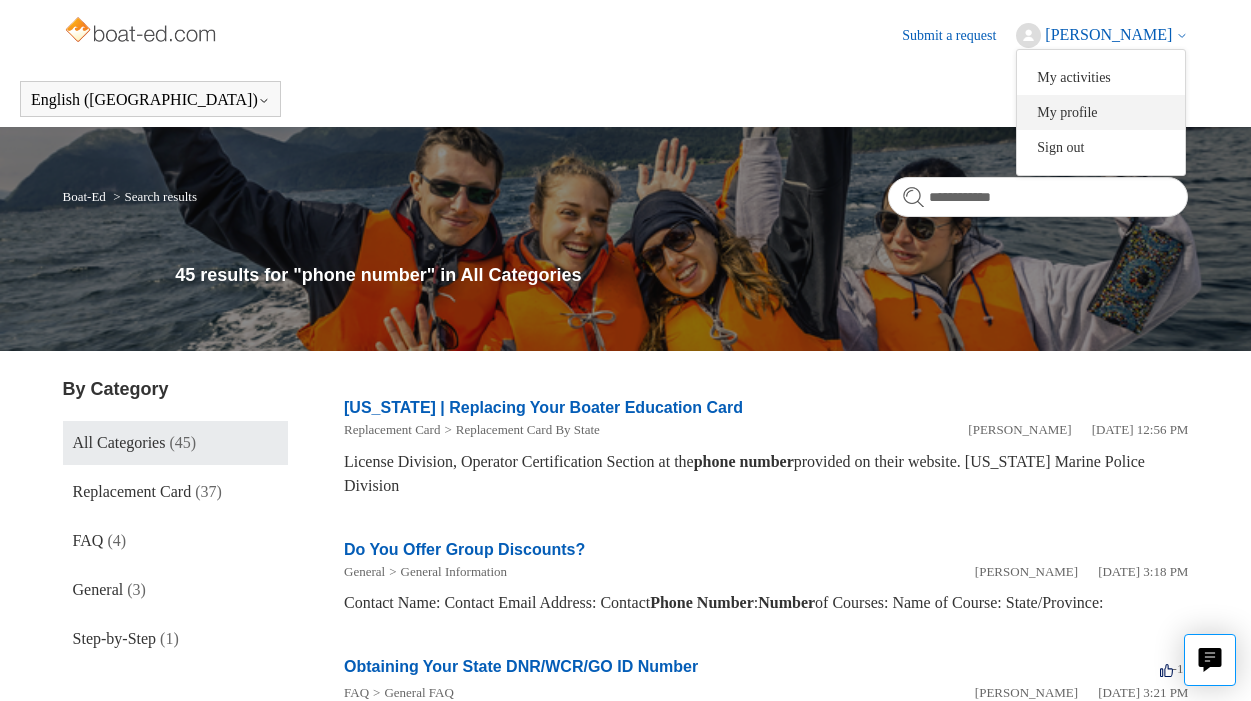 click on "My profile" at bounding box center (1101, 112) 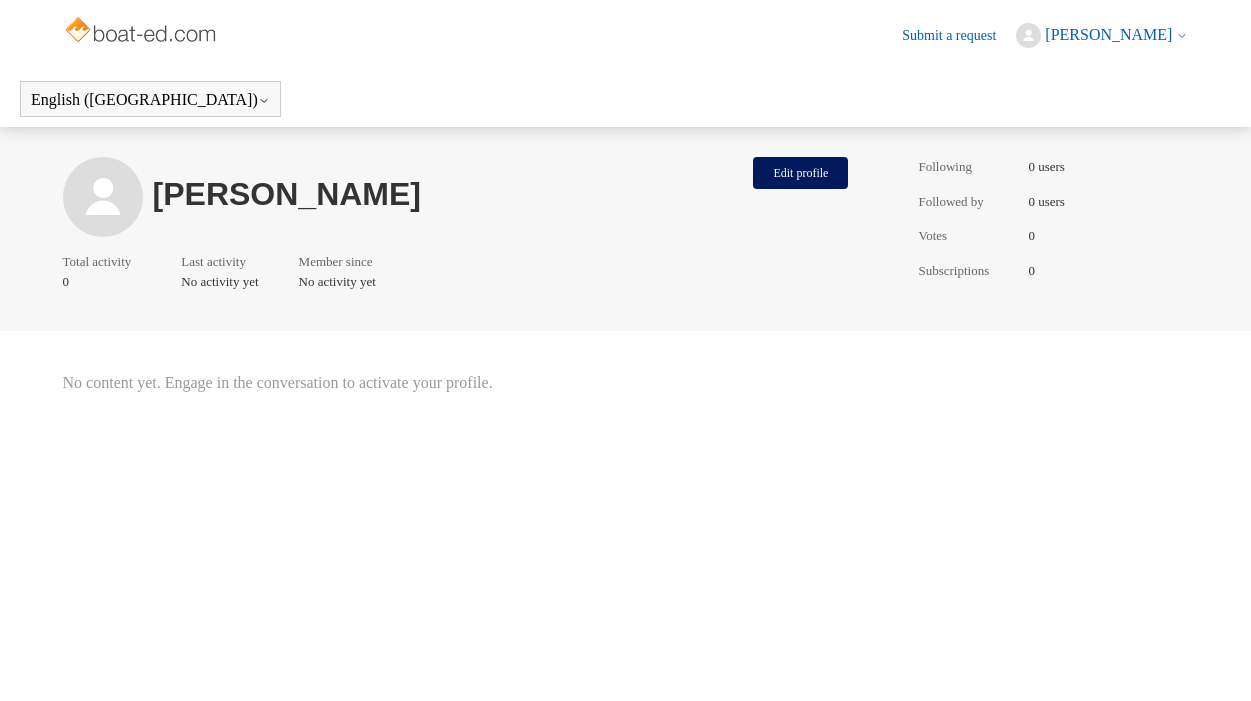 scroll, scrollTop: 0, scrollLeft: 0, axis: both 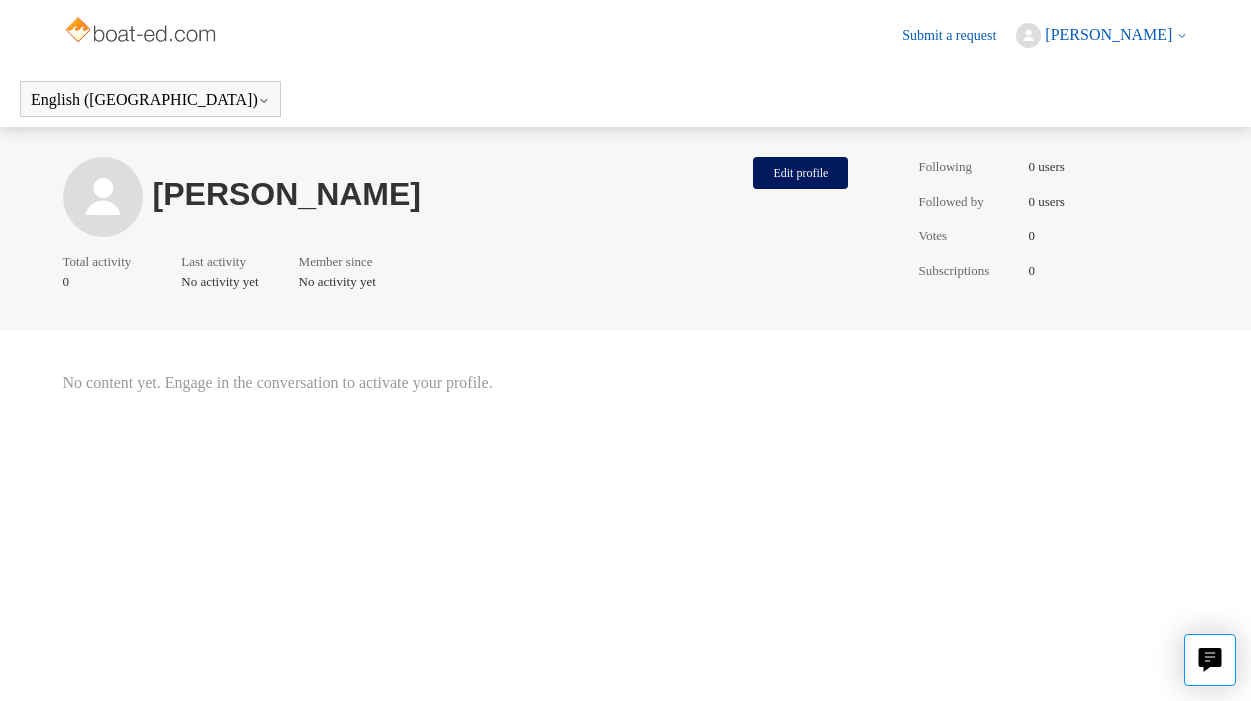 click 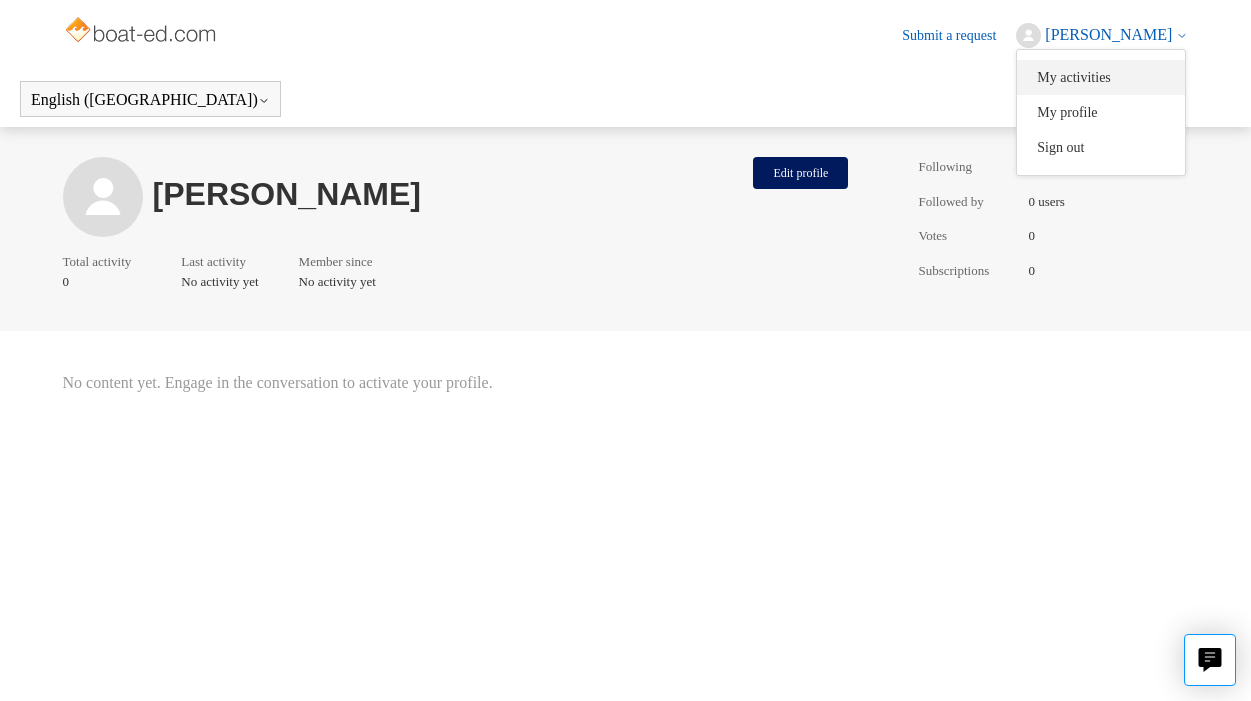 click on "My activities" at bounding box center [1101, 77] 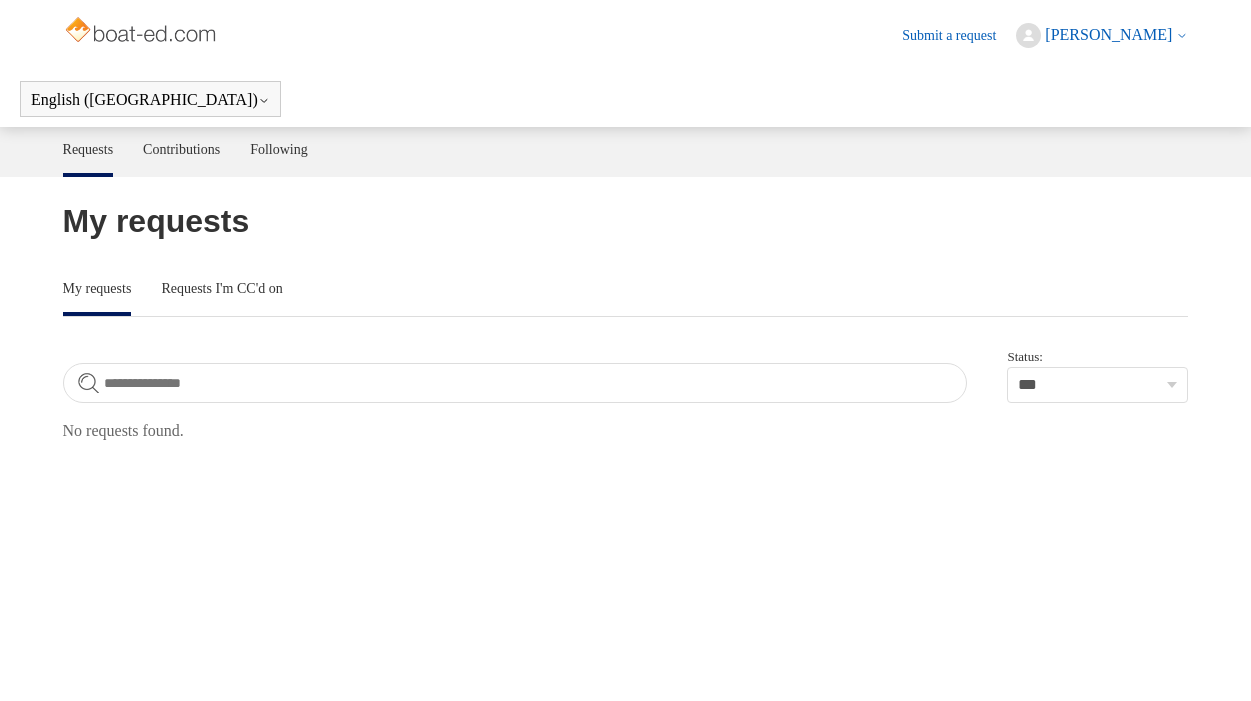scroll, scrollTop: 0, scrollLeft: 0, axis: both 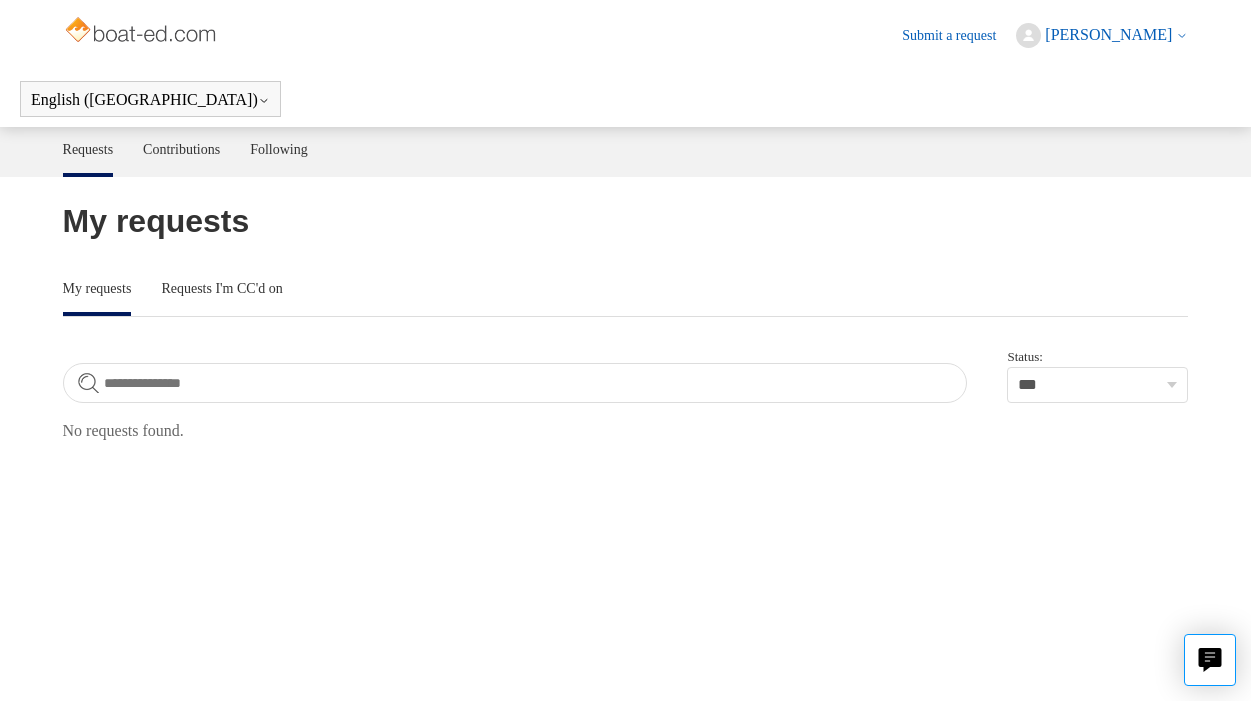 click at bounding box center [142, 32] 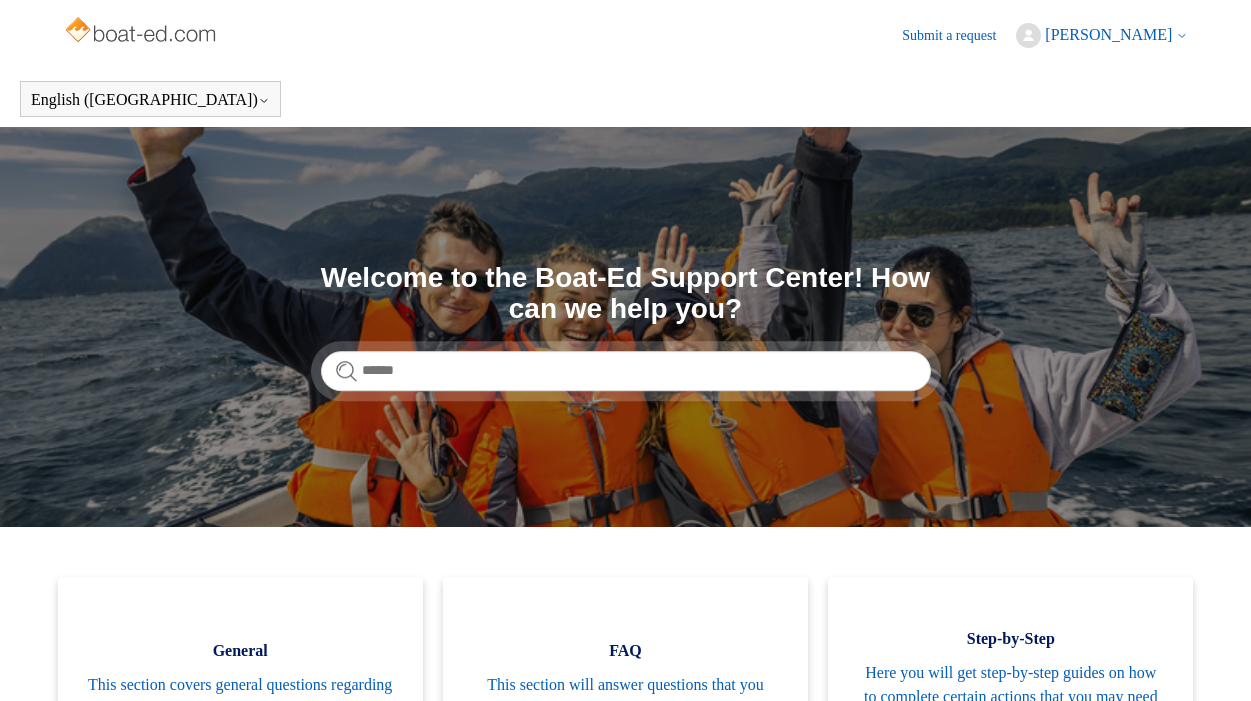 scroll, scrollTop: 0, scrollLeft: 0, axis: both 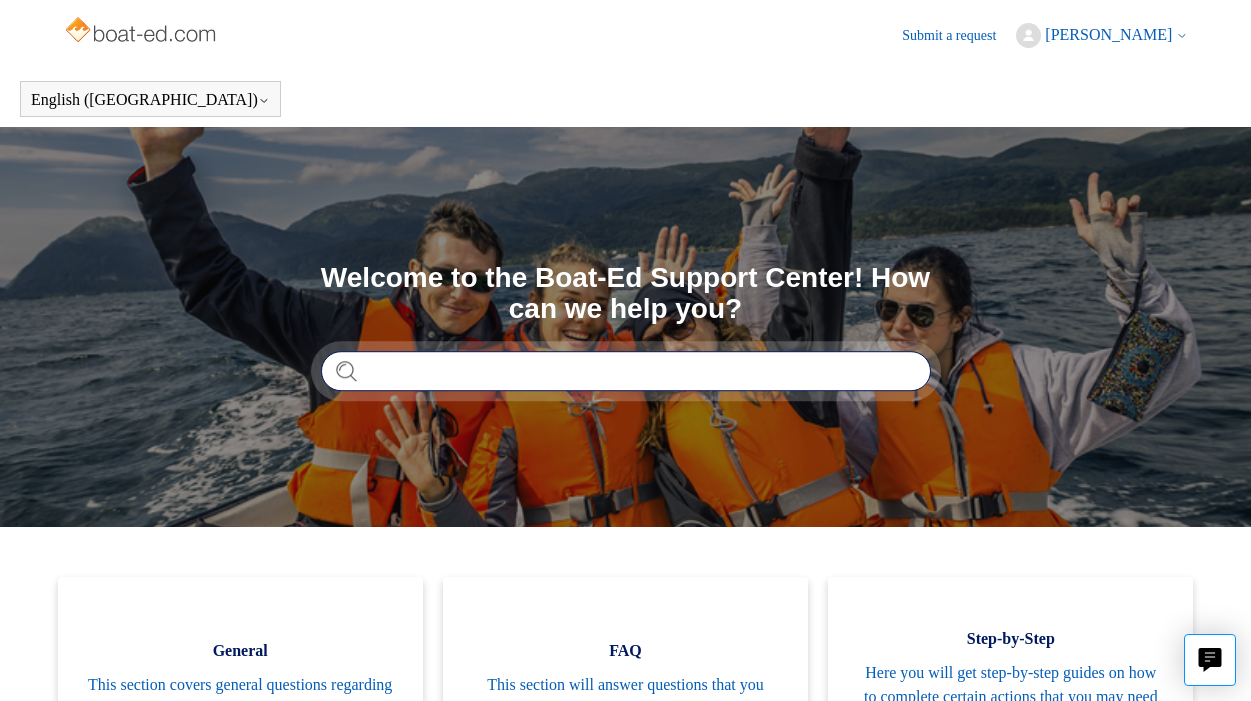 click at bounding box center (626, 371) 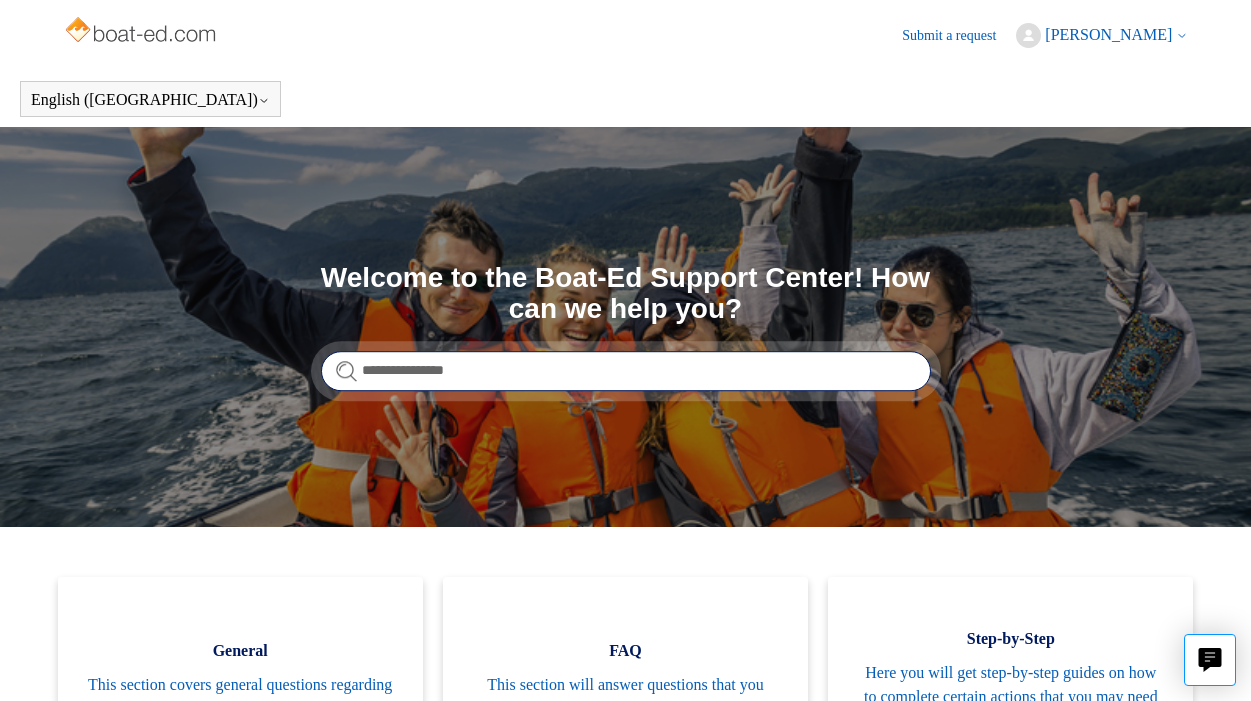 type on "**********" 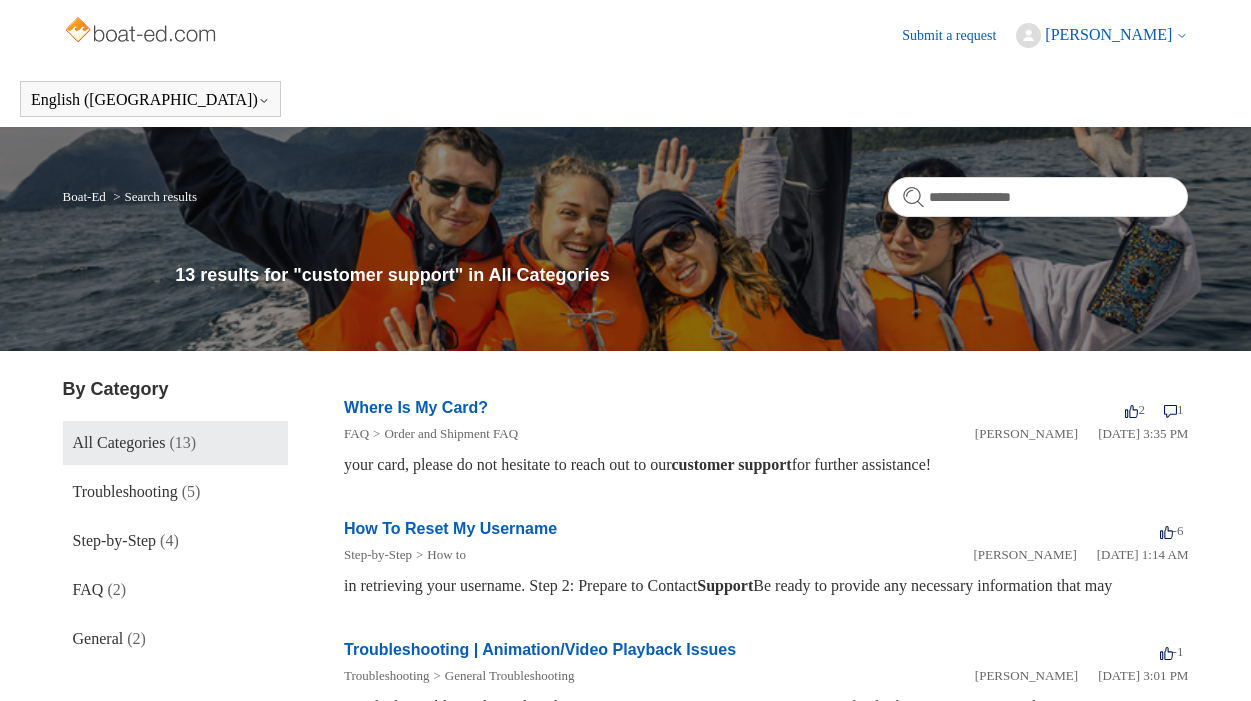 scroll, scrollTop: 0, scrollLeft: 0, axis: both 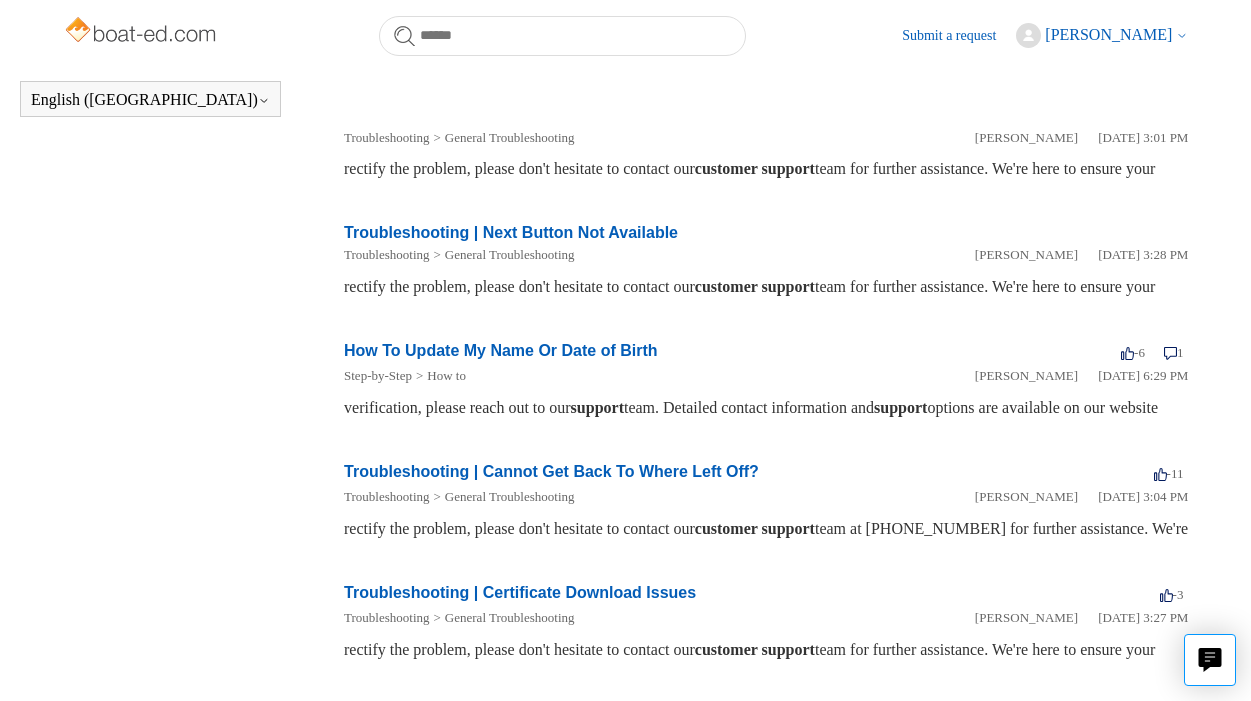 click at bounding box center [142, 32] 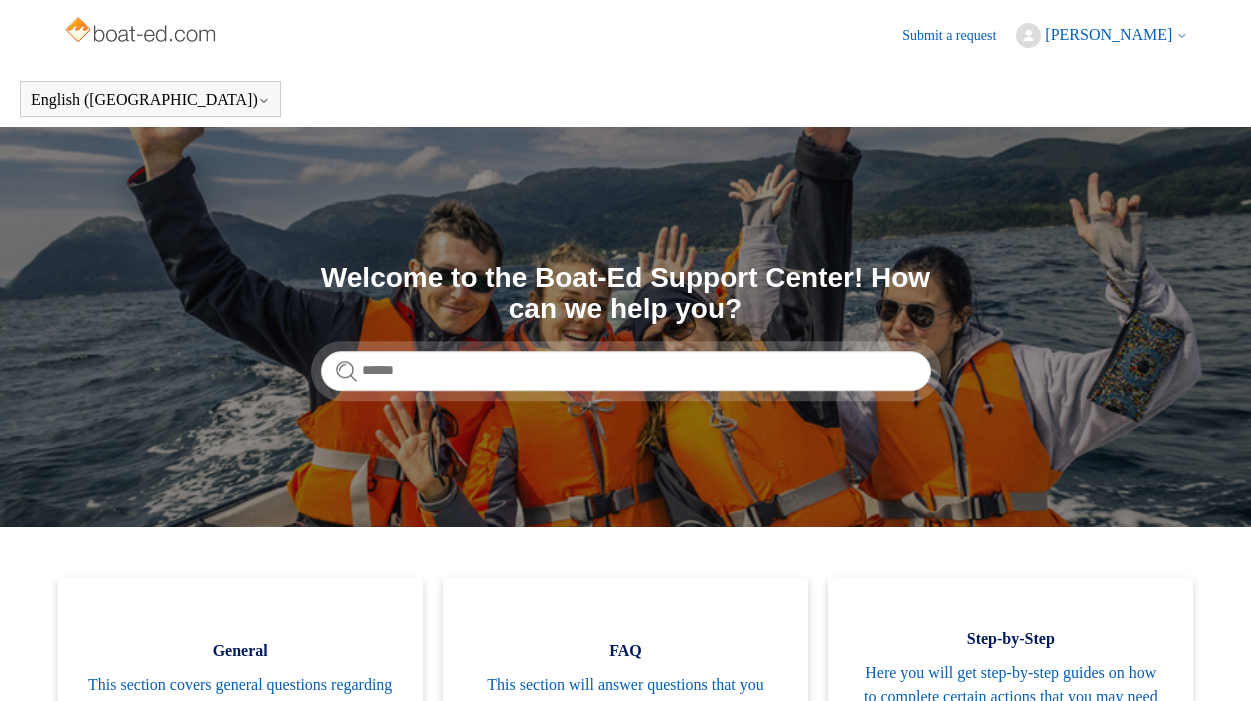 scroll, scrollTop: 0, scrollLeft: 0, axis: both 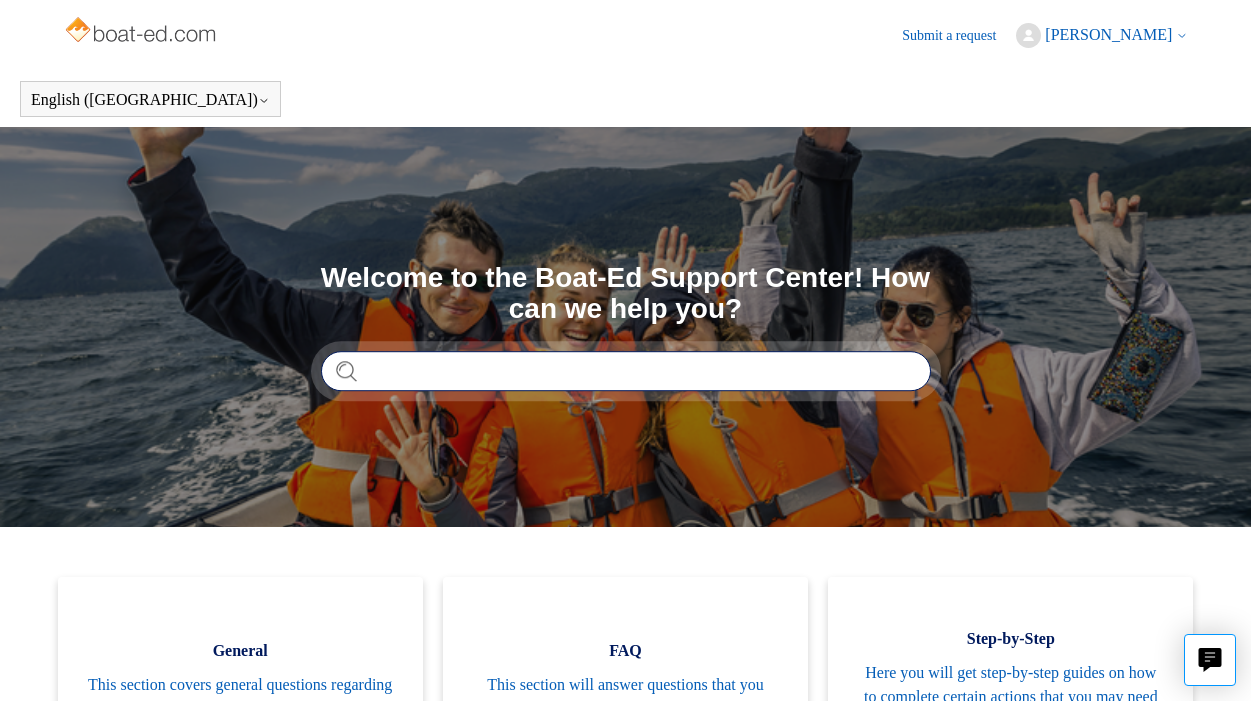 click at bounding box center (626, 371) 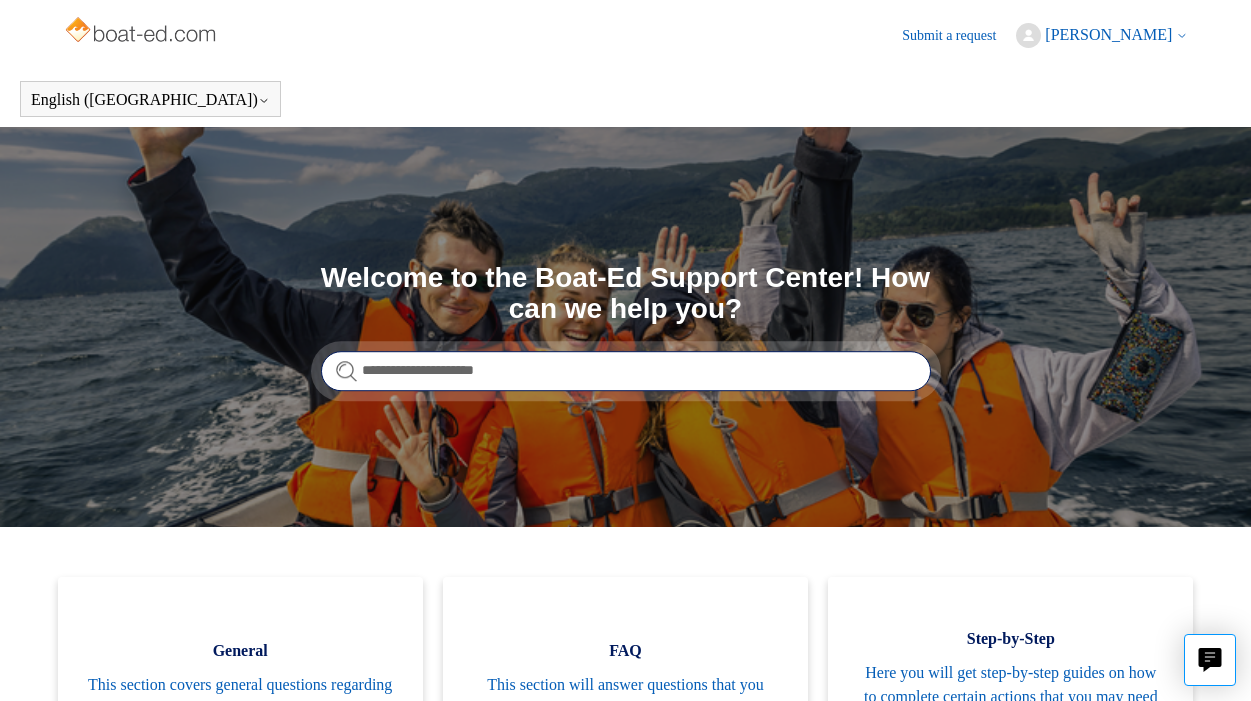 type on "**********" 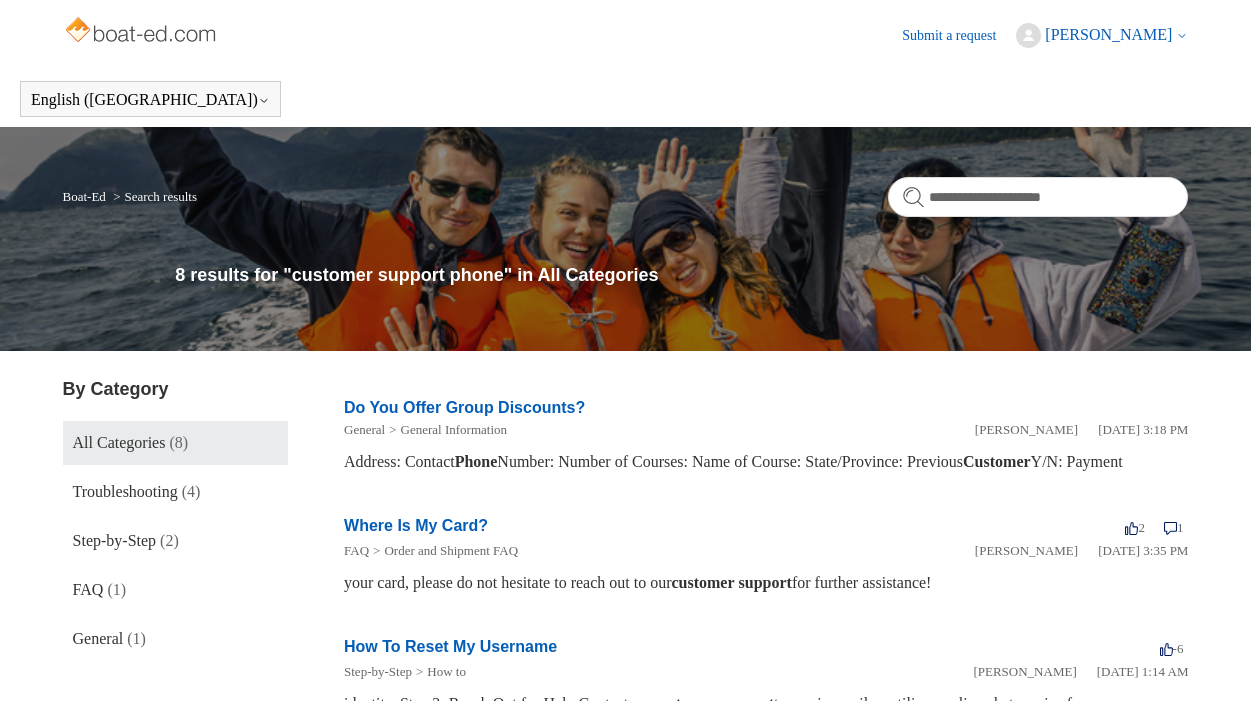 scroll, scrollTop: 0, scrollLeft: 0, axis: both 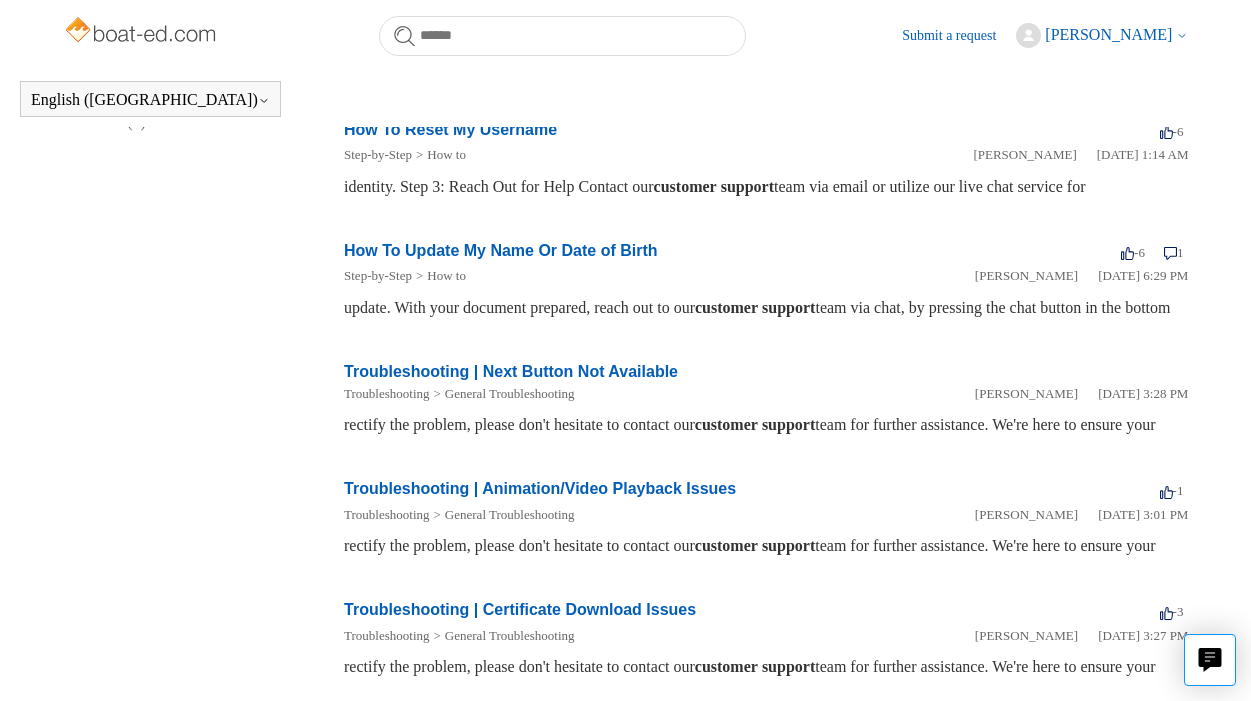 click on "support" at bounding box center (788, 545) 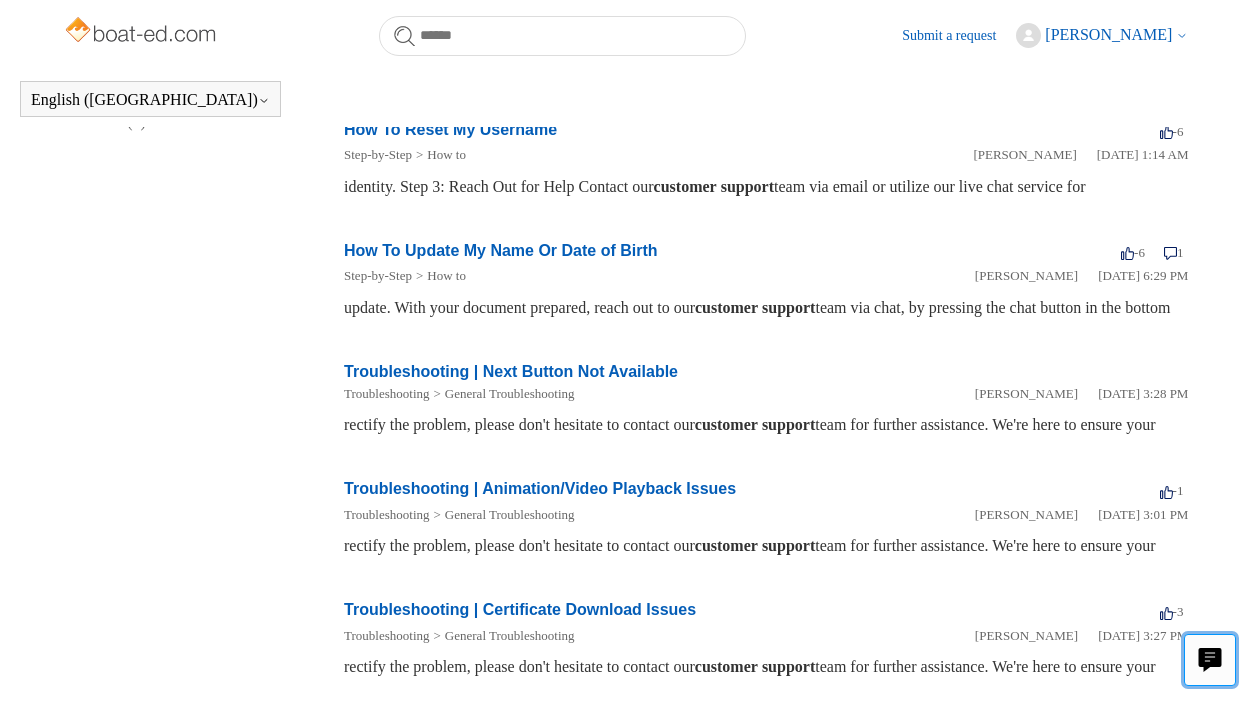 click 